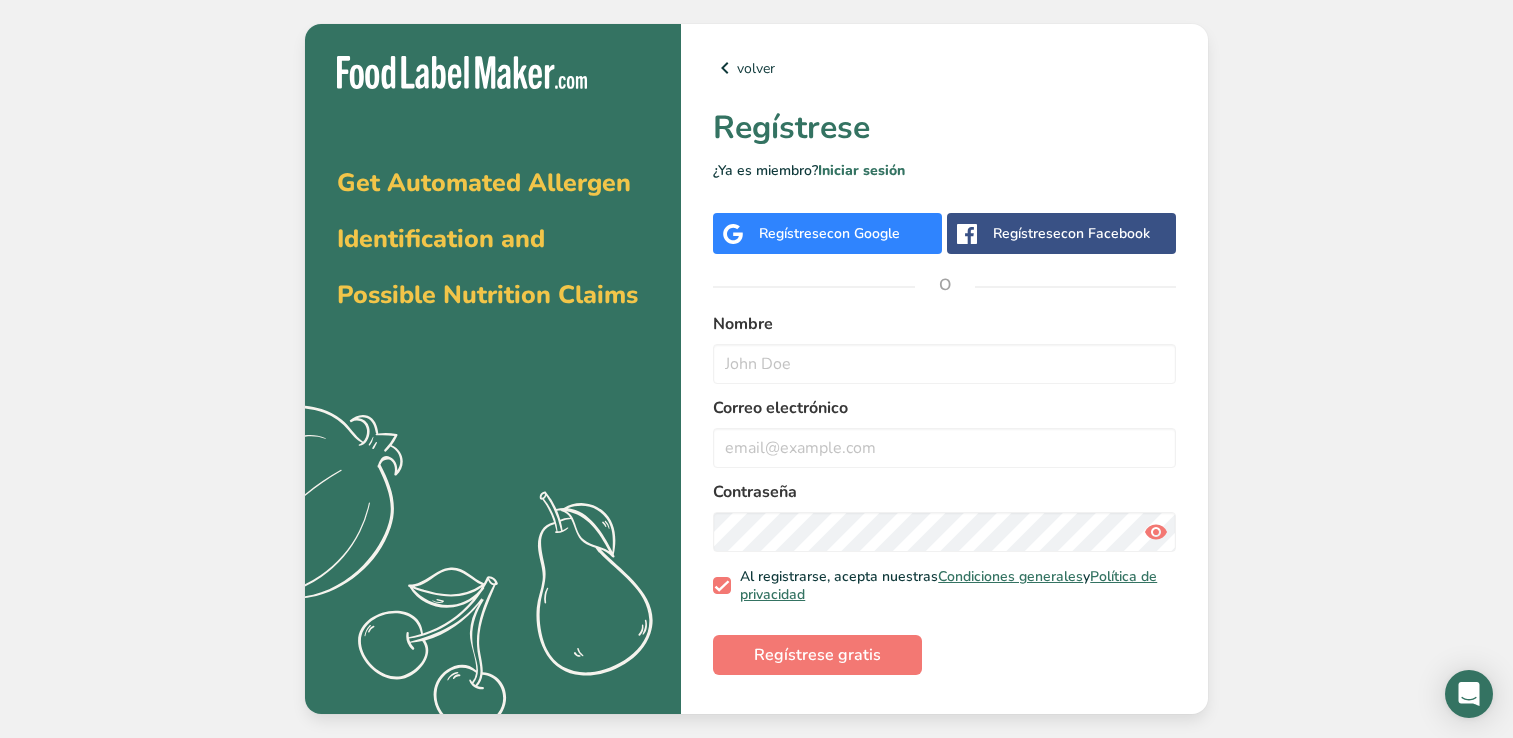 scroll, scrollTop: 0, scrollLeft: 0, axis: both 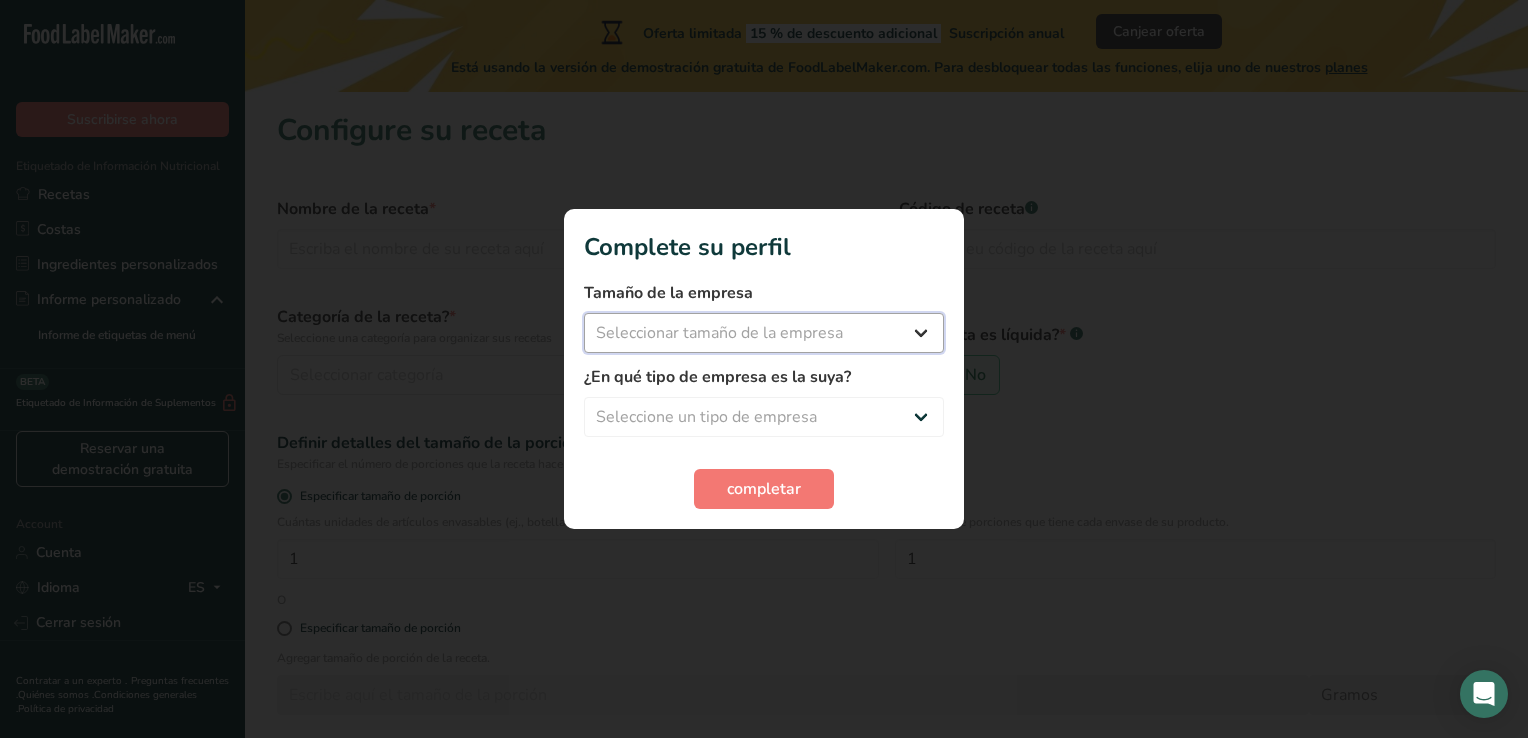 click on "Seleccionar tamaño de la empresa
Menos de 10 empleados
De 10 a 50 empleados
De 51 a 500 empleados
Más de 500 empleados" at bounding box center [764, 333] 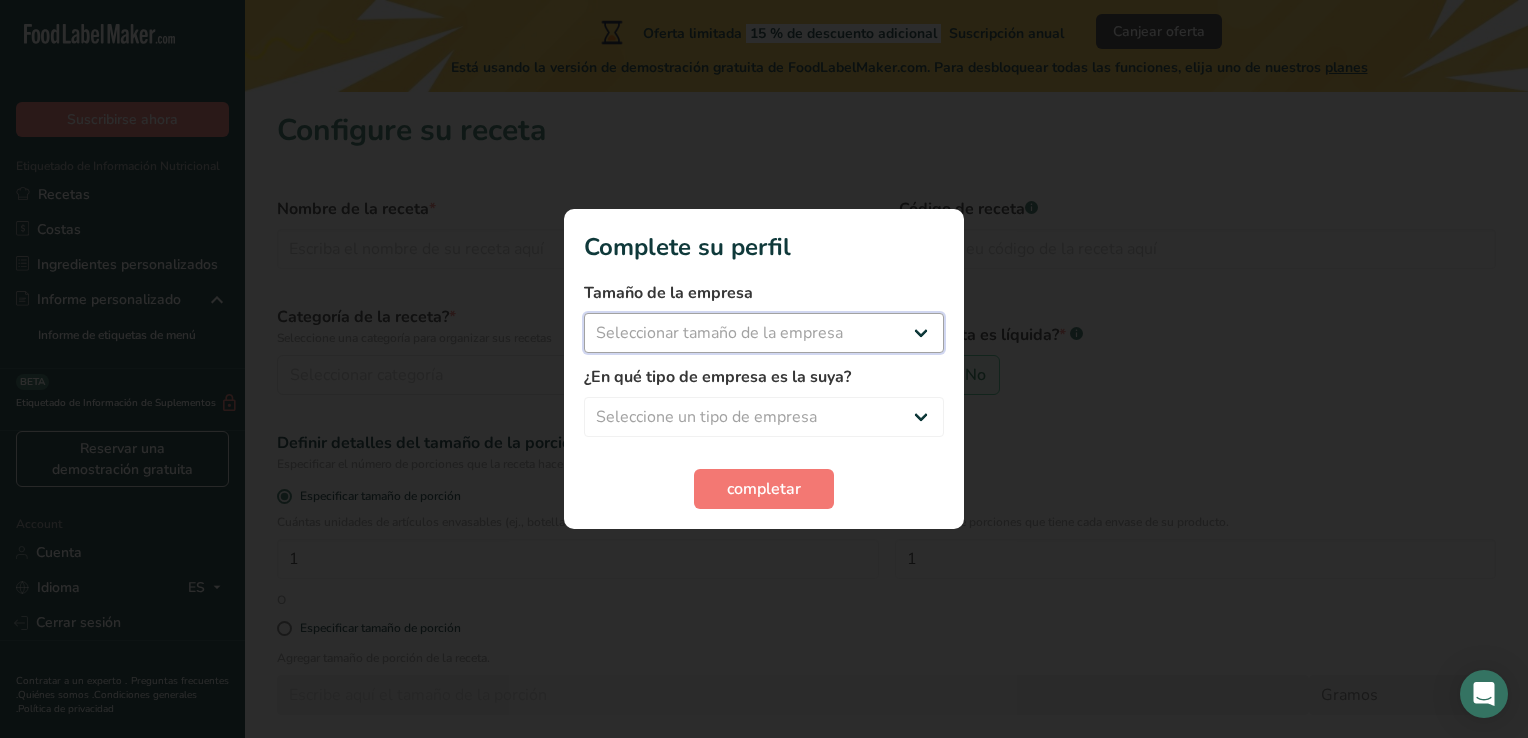 select on "1" 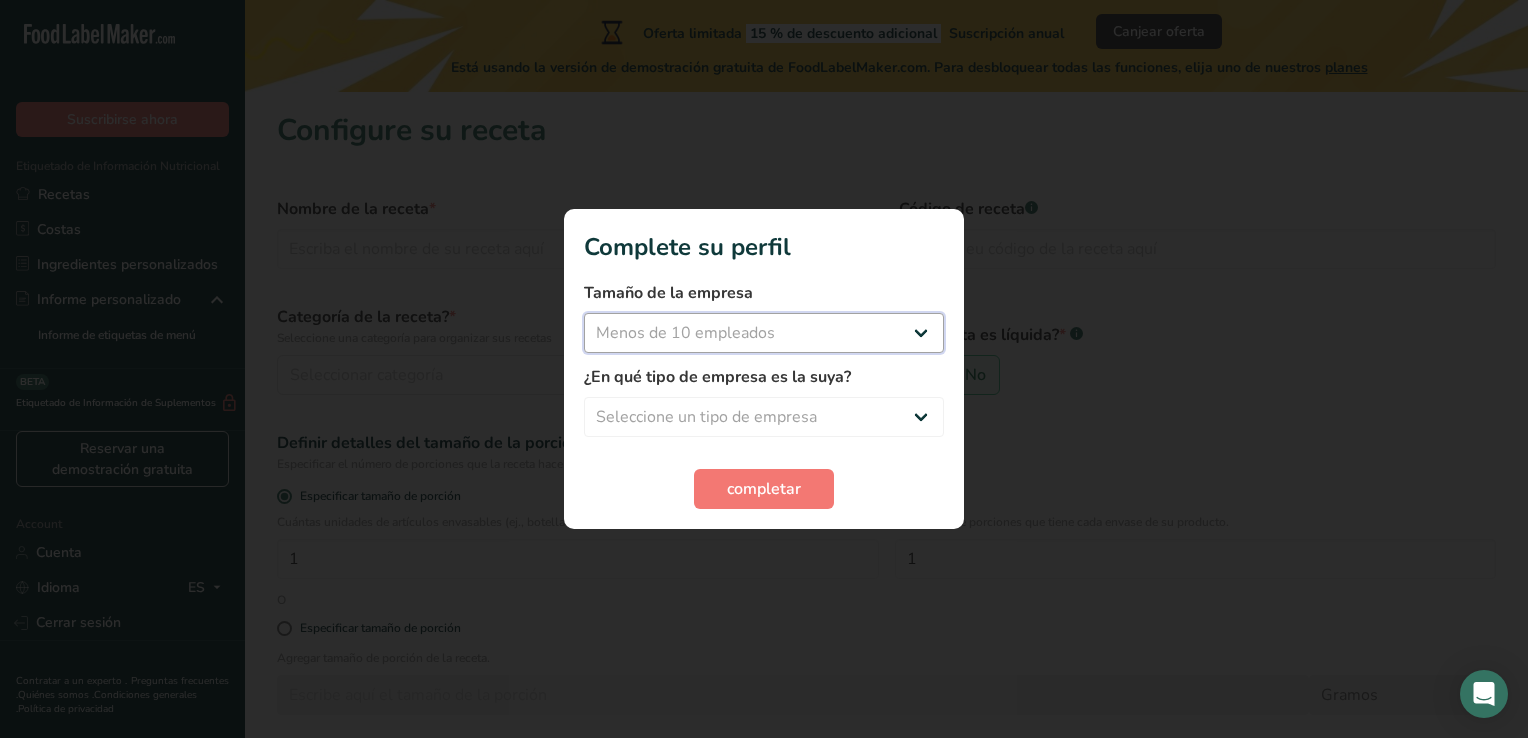 click on "Seleccionar tamaño de la empresa
Menos de 10 empleados
De 10 a 50 empleados
De 51 a 500 empleados
Más de 500 empleados" at bounding box center [764, 333] 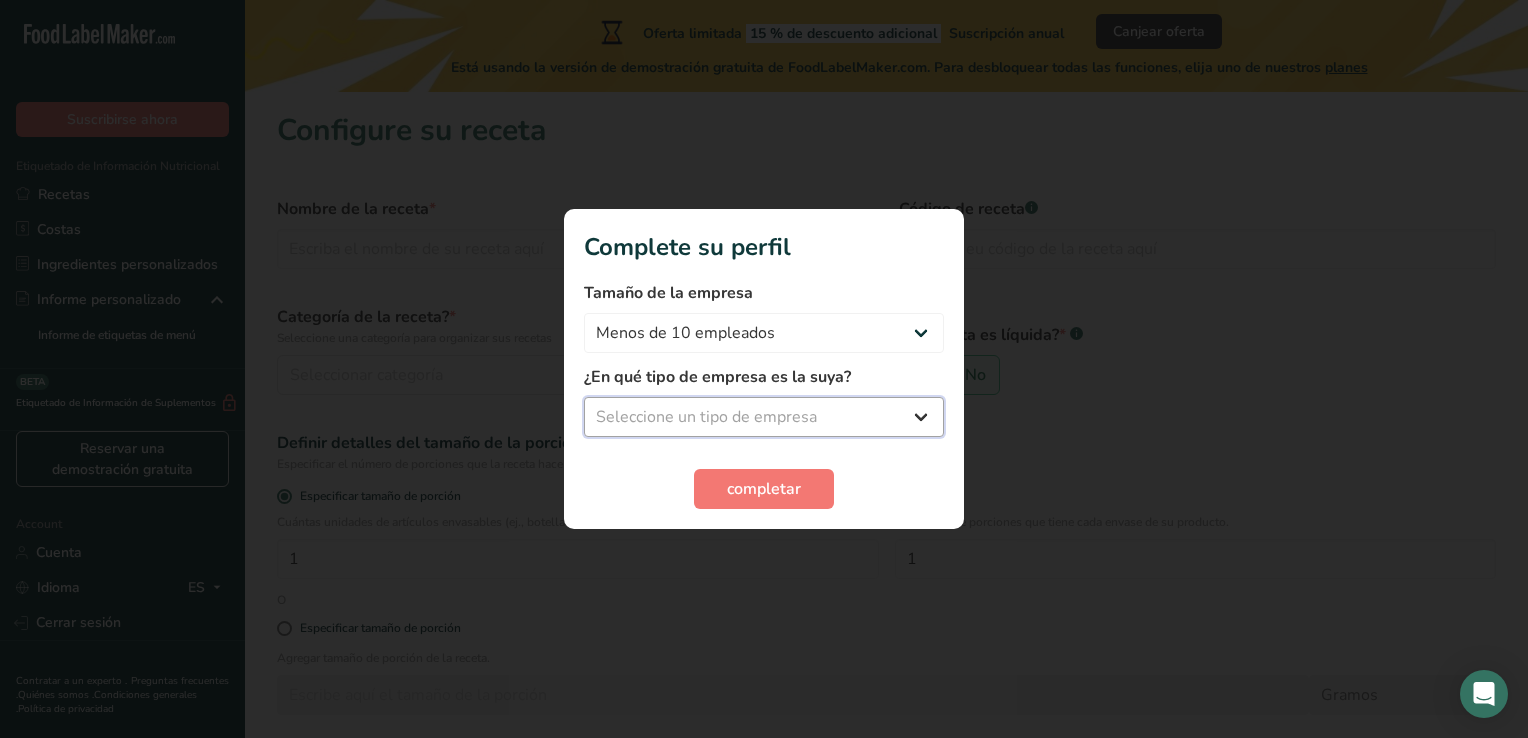 click on "Seleccione un tipo de empresa
Fabricante de alimentos envasados
Restaurante y cafetería
Panadería
Empresa de comidas preparadas y cáterin
Nutricionista
Bloguero gastronómico
Entrenador personal
Otro" at bounding box center [764, 417] 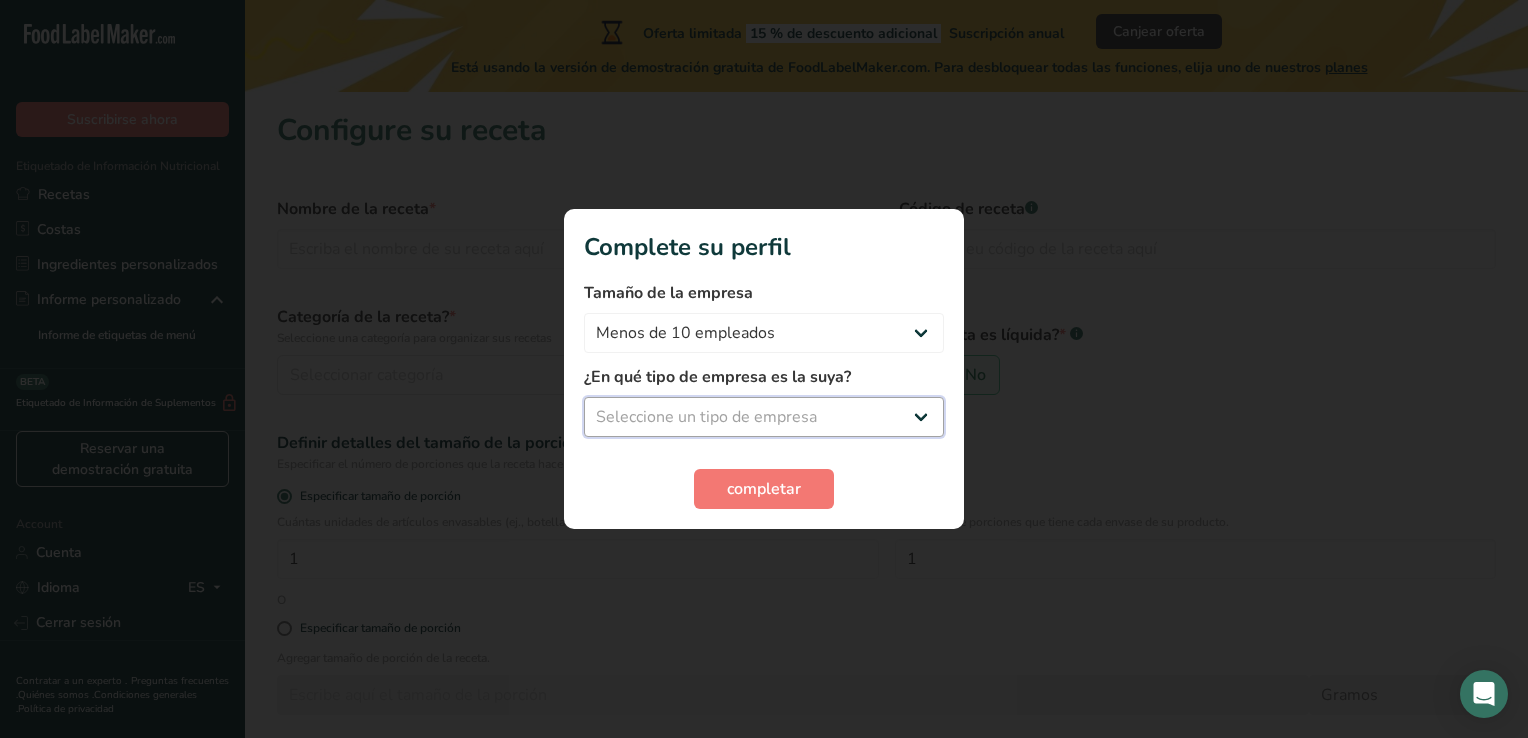 select on "8" 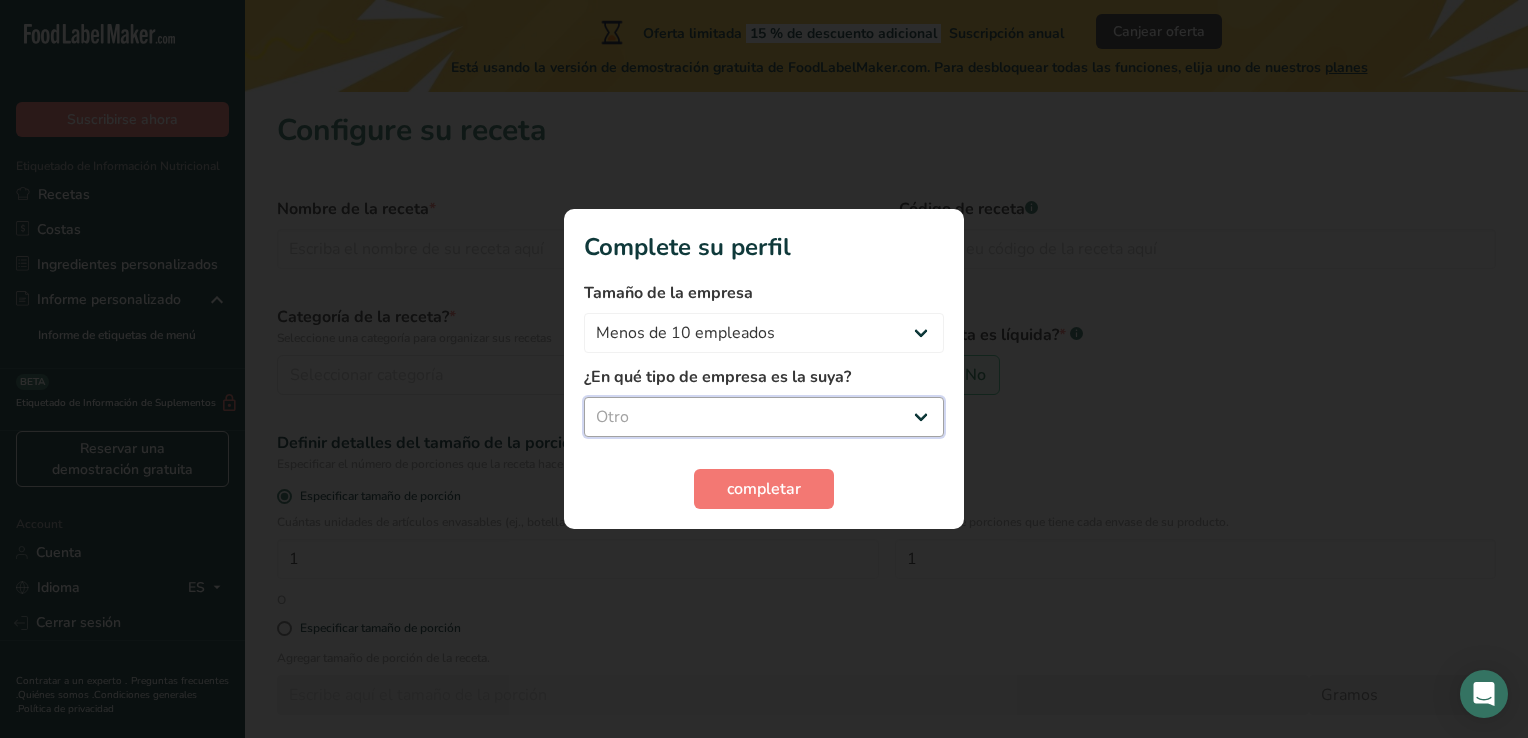 click on "Seleccione un tipo de empresa
Fabricante de alimentos envasados
Restaurante y cafetería
Panadería
Empresa de comidas preparadas y cáterin
Nutricionista
Bloguero gastronómico
Entrenador personal
Otro" at bounding box center (764, 417) 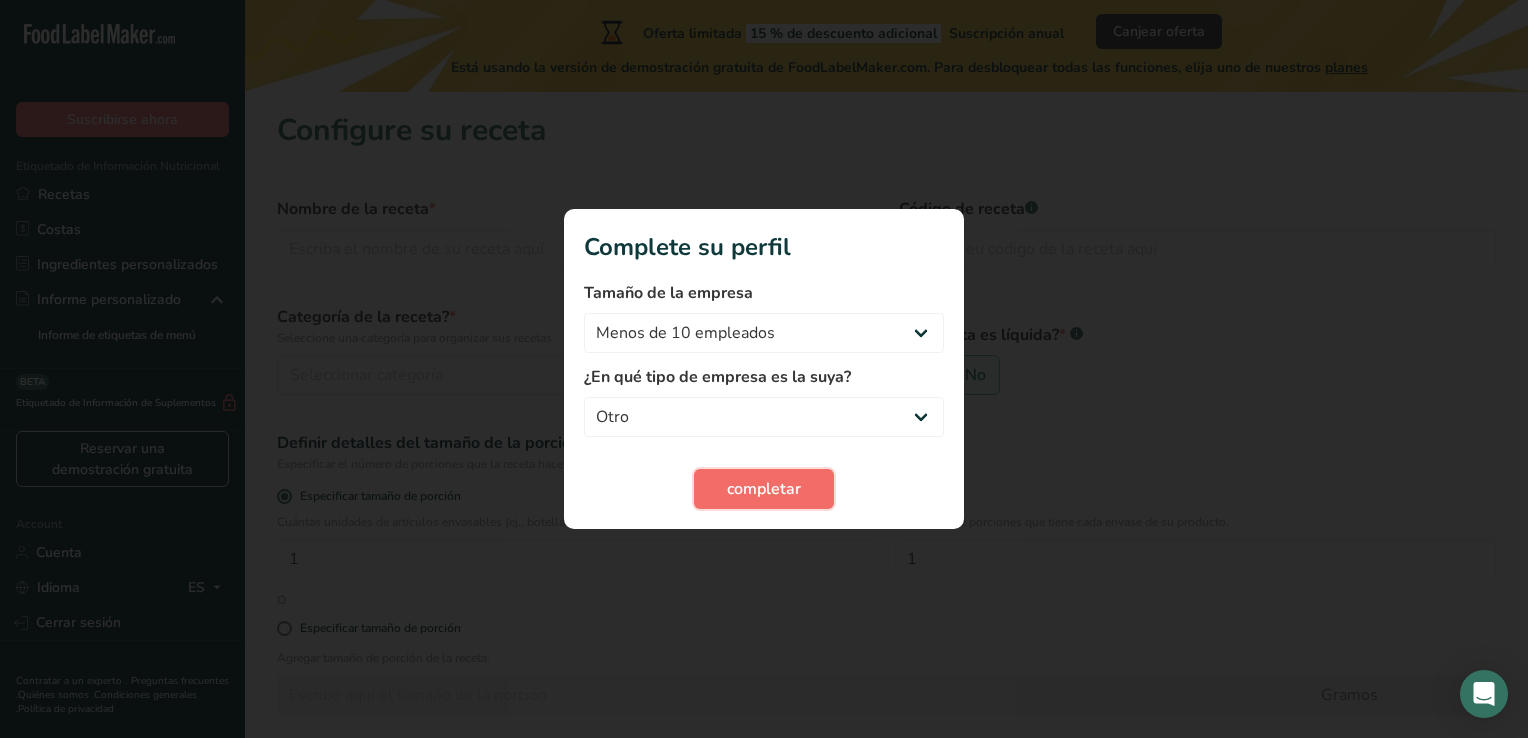 click on "completar" at bounding box center [764, 489] 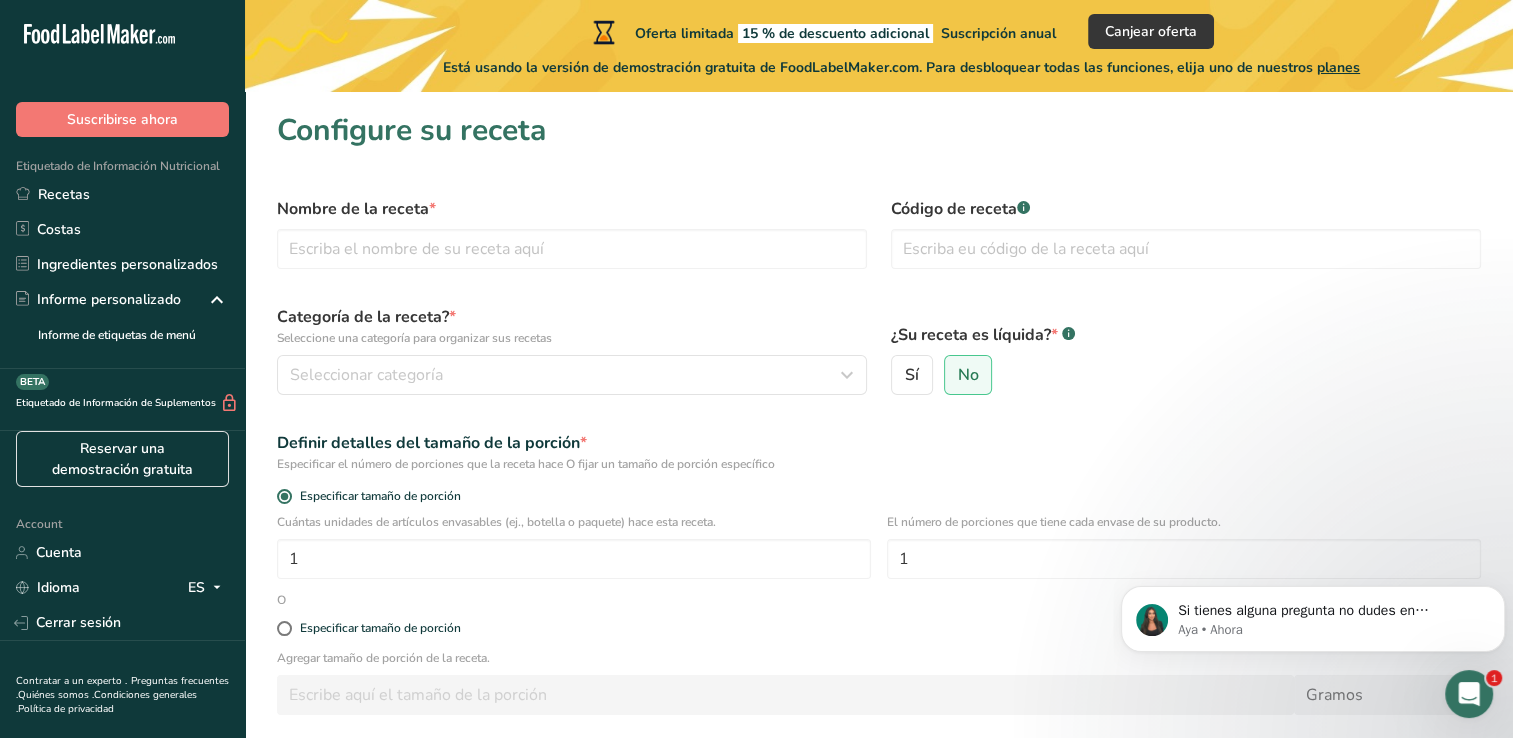 scroll, scrollTop: 0, scrollLeft: 0, axis: both 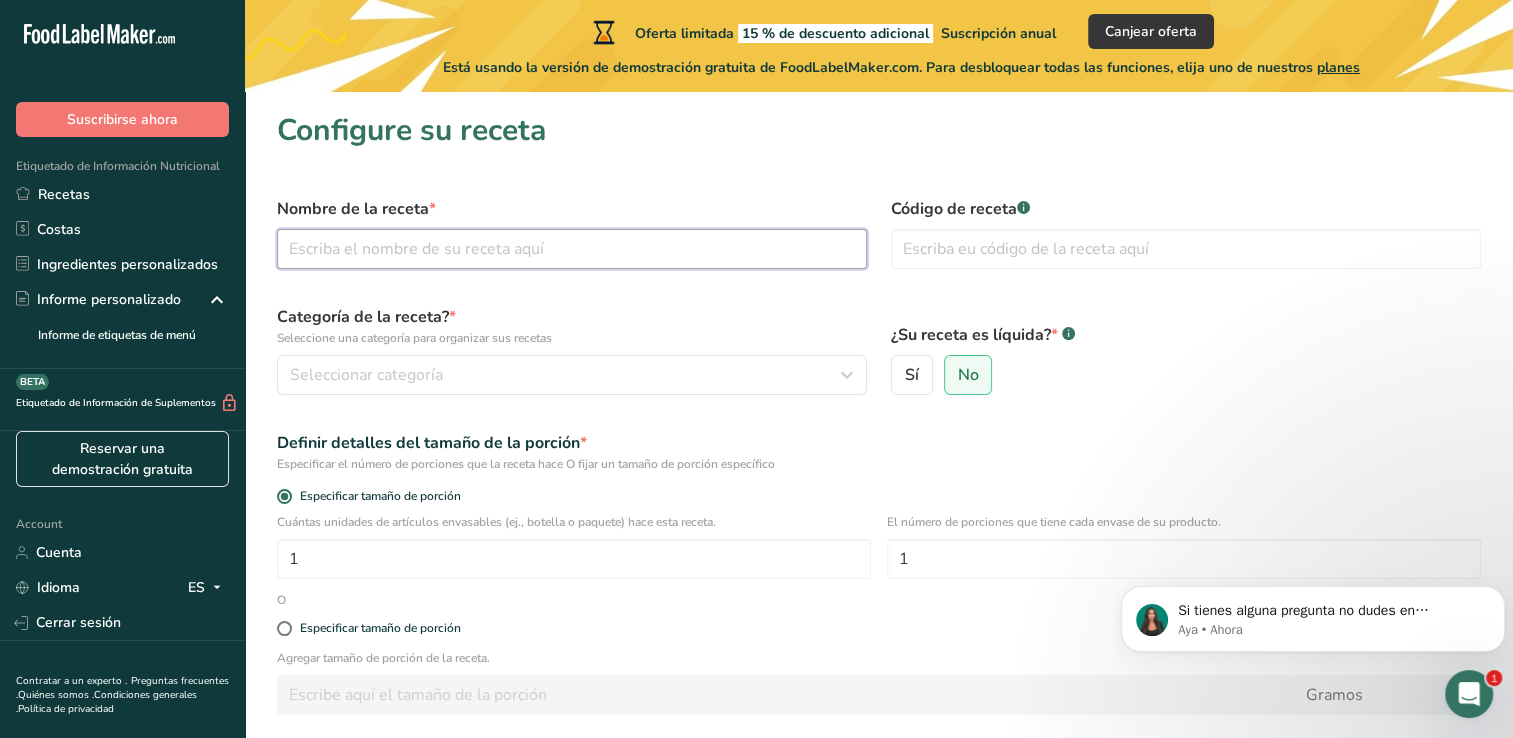 click at bounding box center (572, 249) 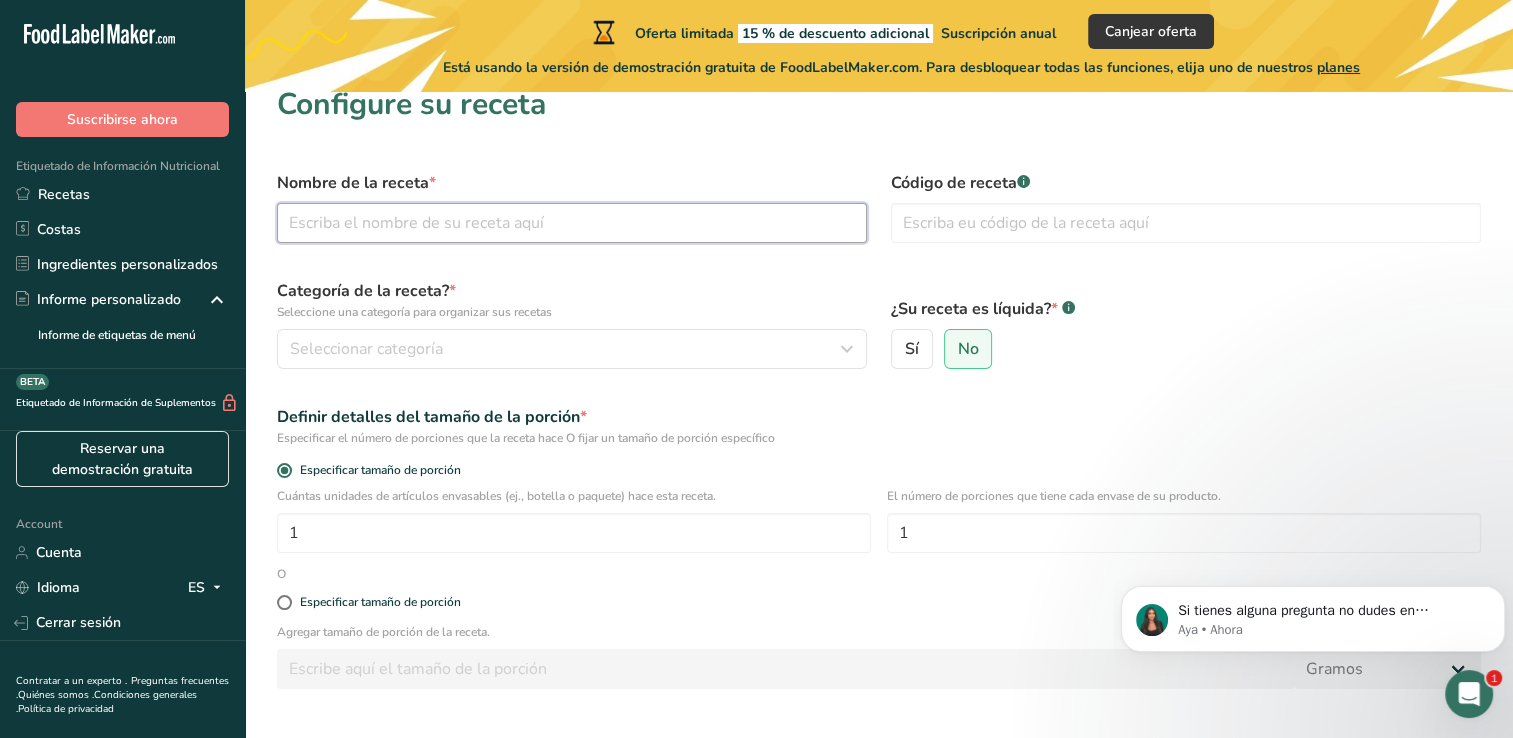 scroll, scrollTop: 0, scrollLeft: 0, axis: both 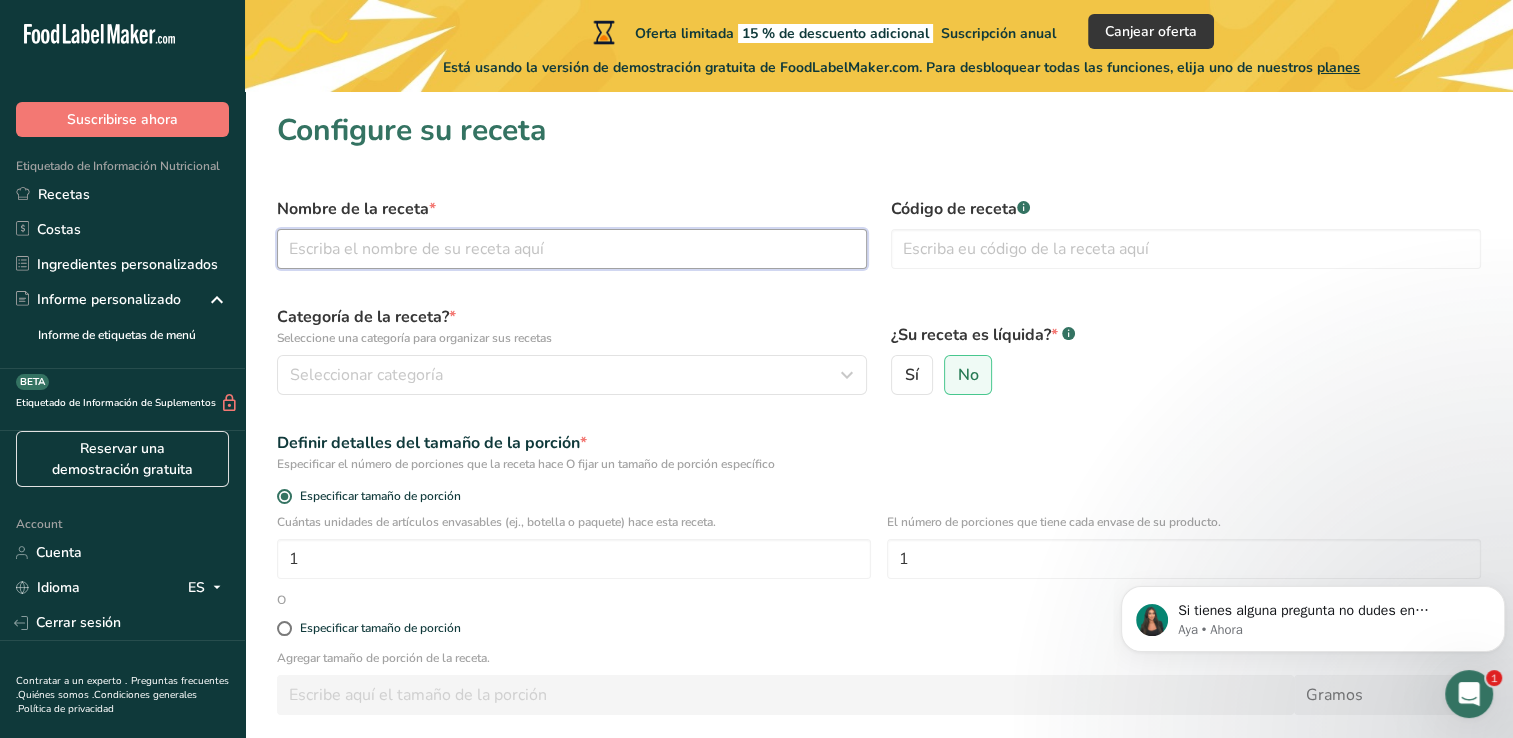 paste on "•	[QUANTITY] de ciruela pasa sin hueso ([QUANTITY] pzs) •	[QUANTITY] de chabacano ([QUANTITY] pzs) •	[QUANTITY] de Jamaica •	[QUANTITY] de agua caliente •	[QUANTITY] de gelatina de durazno sin azúcar •	[QUANTITY] de grenetina en polvo •	[QUANTITY] de chile guajillo en polvo  •	[QUANTITY] limón  •	Polvo de chiles y splenda." 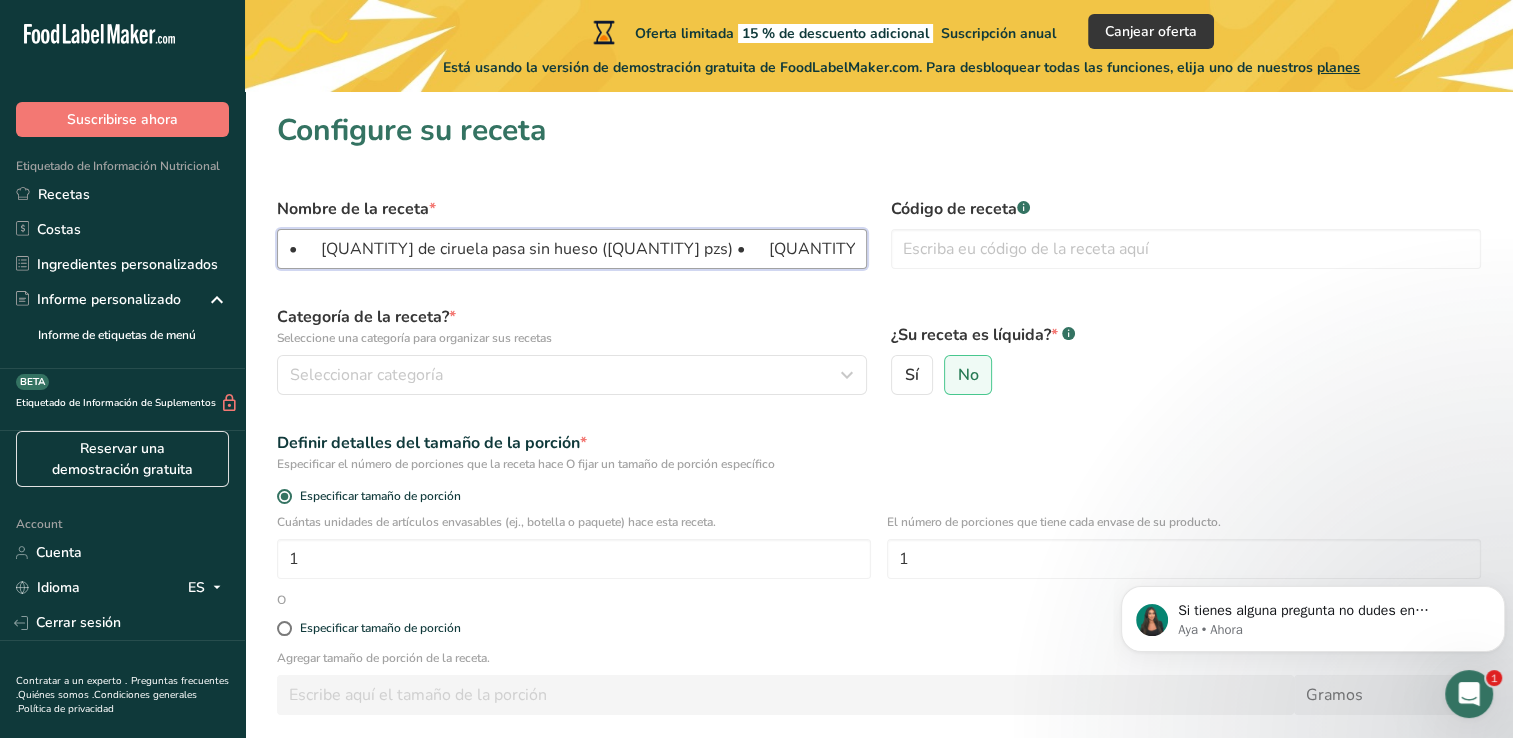 scroll, scrollTop: 0, scrollLeft: 1533, axis: horizontal 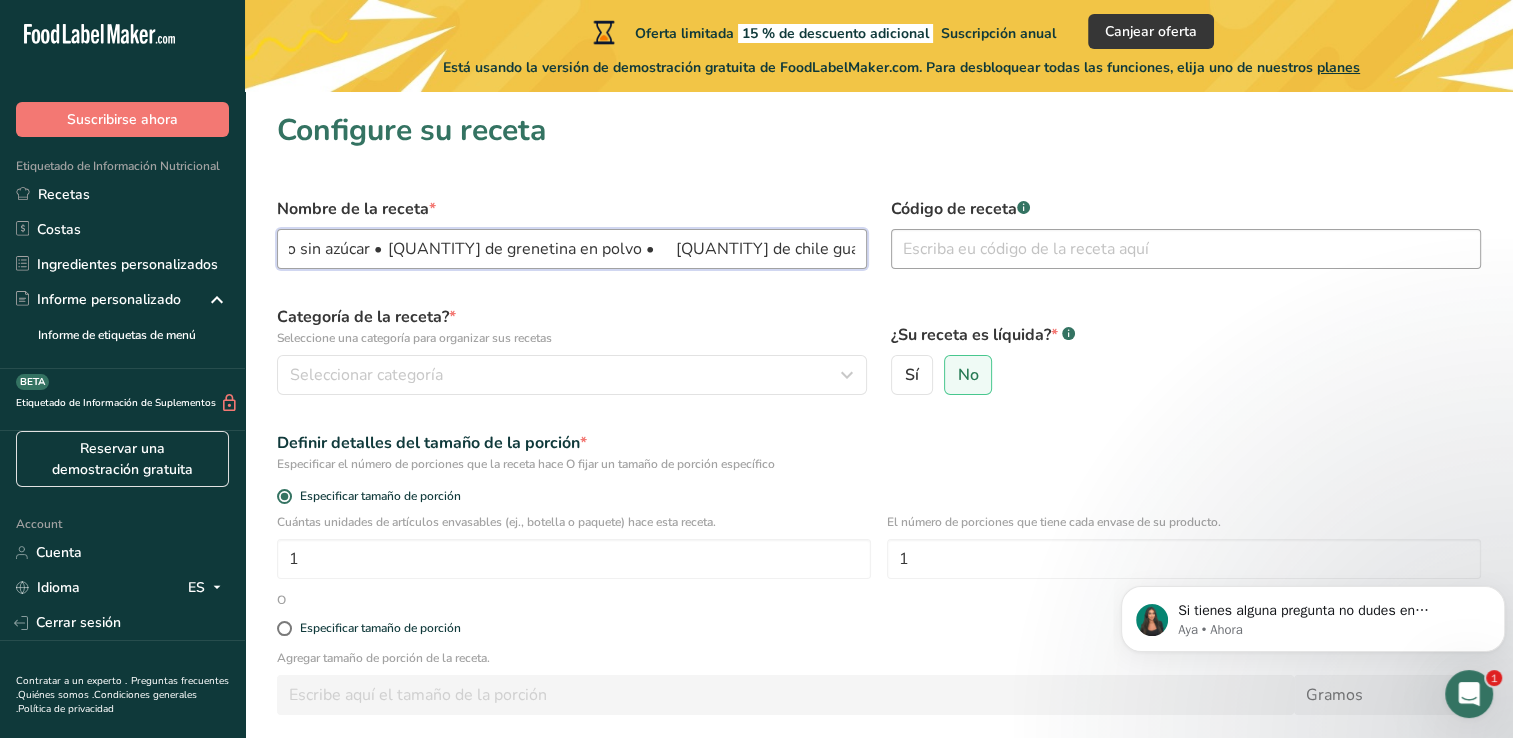 type on "•	[QUANTITY] de ciruela pasa sin hueso ([QUANTITY] pzs) •	[QUANTITY] de chabacano ([QUANTITY] pzs) •	[QUANTITY] de Jamaica •	[QUANTITY] de agua caliente •	[QUANTITY] de gelatina de durazno sin azúcar •	[QUANTITY] de grenetina en polvo •	[QUANTITY] de chile guajillo en polvo  •	[QUANTITY] limón  •	Polvo de chiles y splenda." 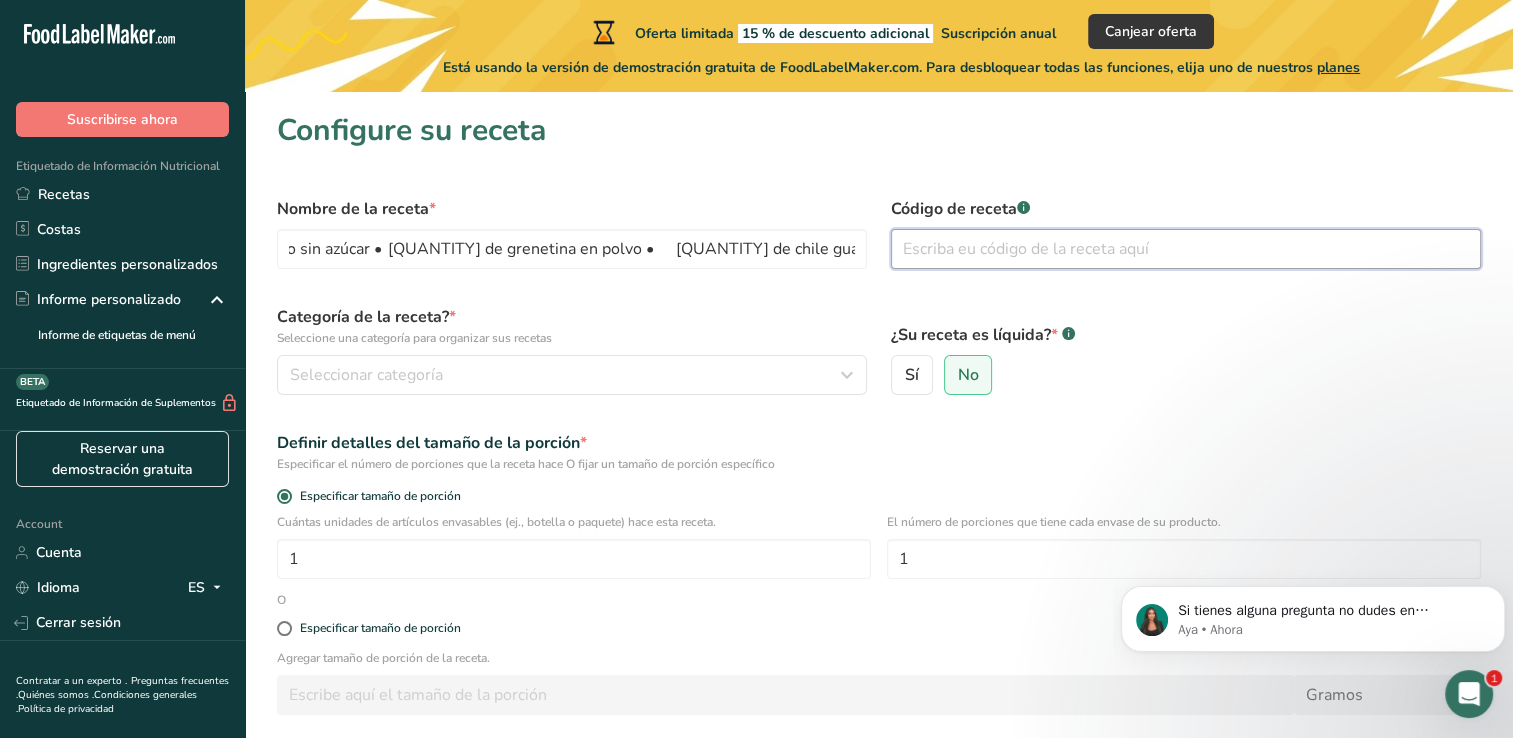 scroll, scrollTop: 0, scrollLeft: 0, axis: both 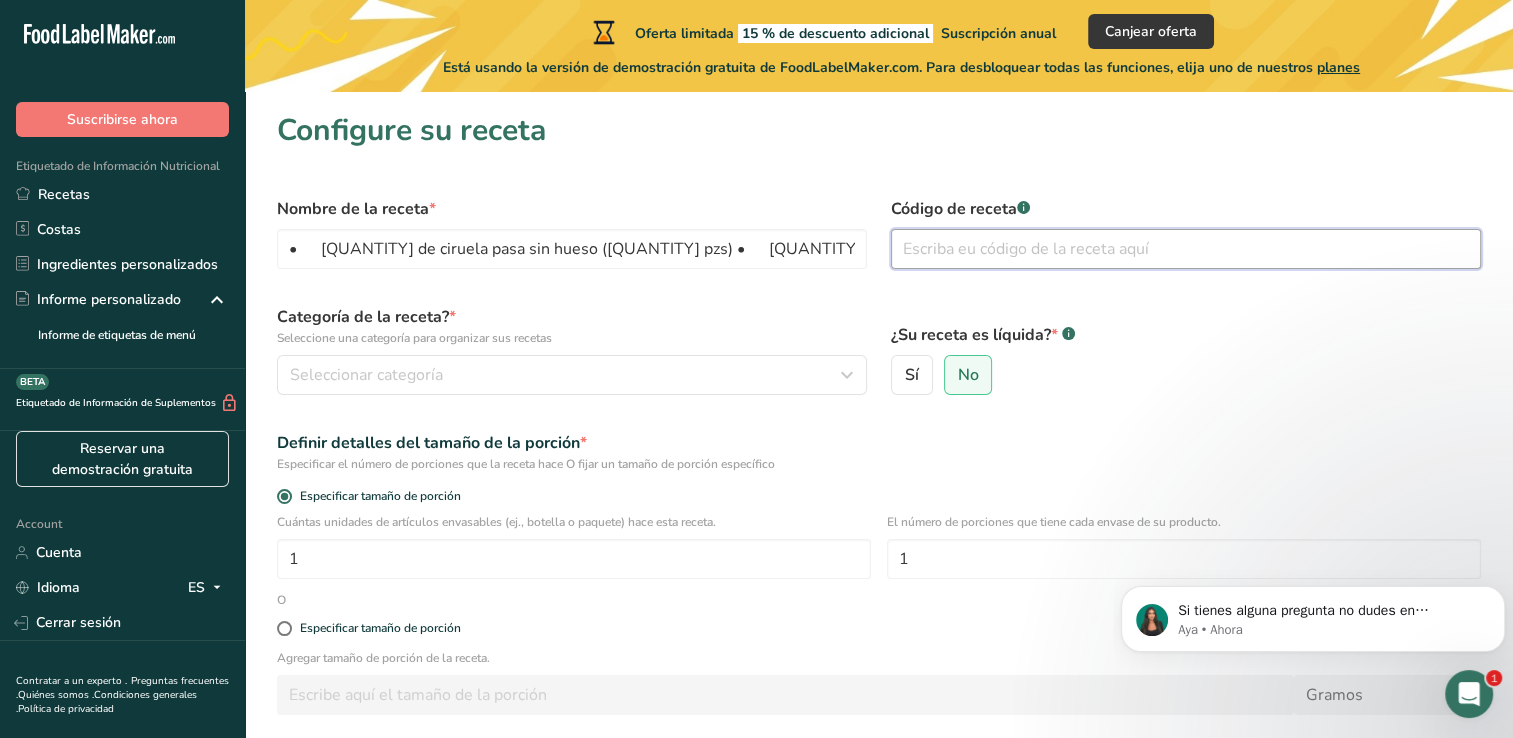 click at bounding box center (1186, 249) 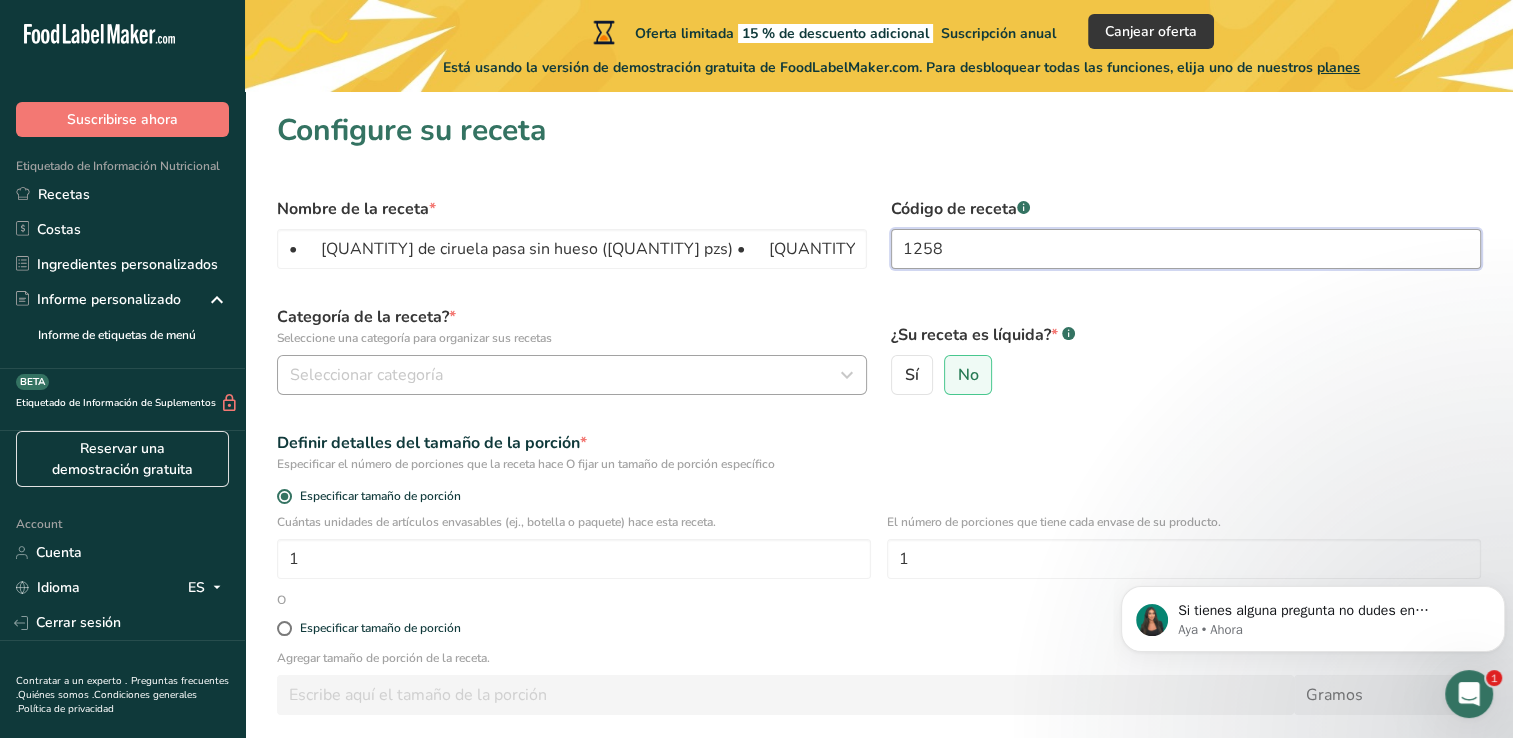 type on "1258" 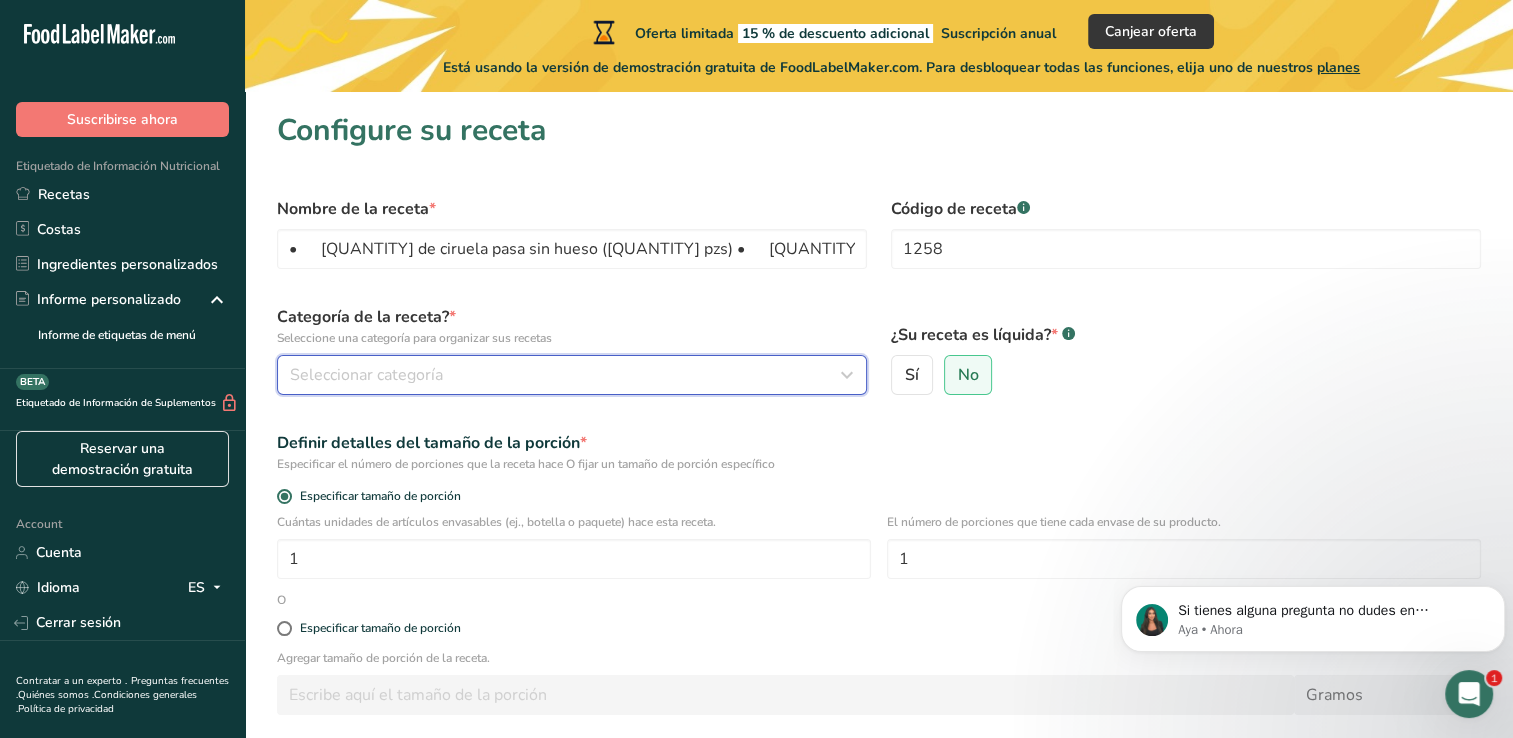 click on "Seleccionar categoría" at bounding box center [566, 375] 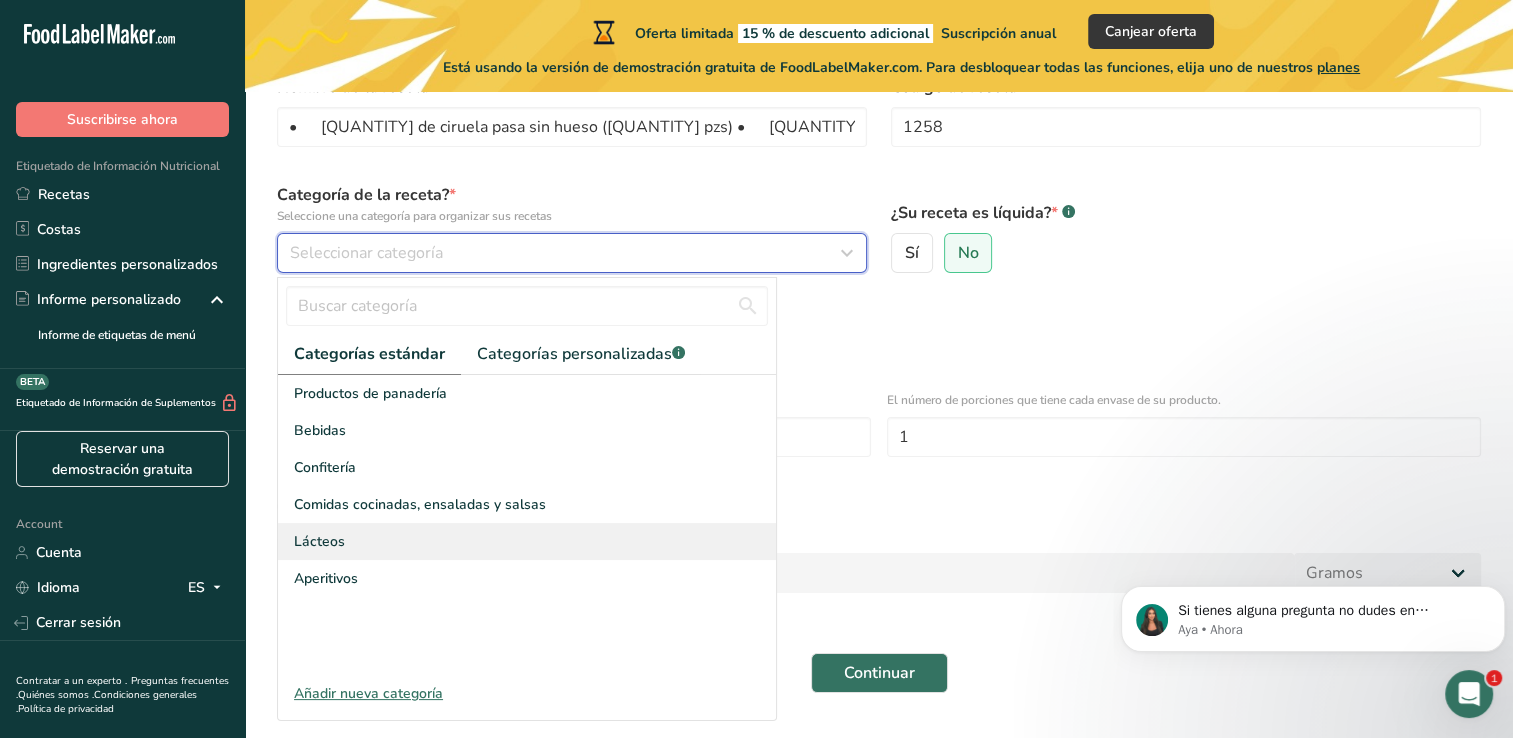 scroll, scrollTop: 125, scrollLeft: 0, axis: vertical 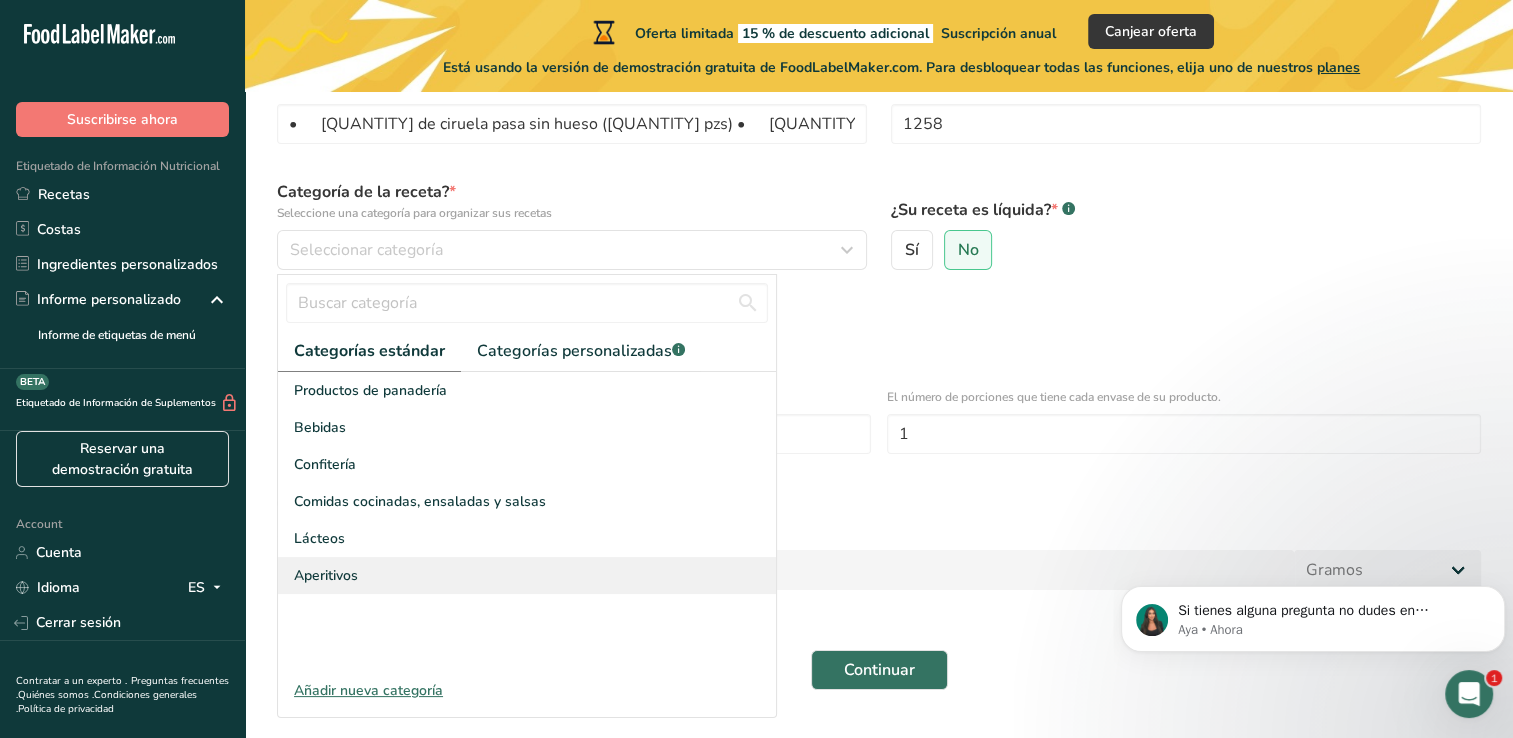 click on "Aperitivos" at bounding box center (326, 575) 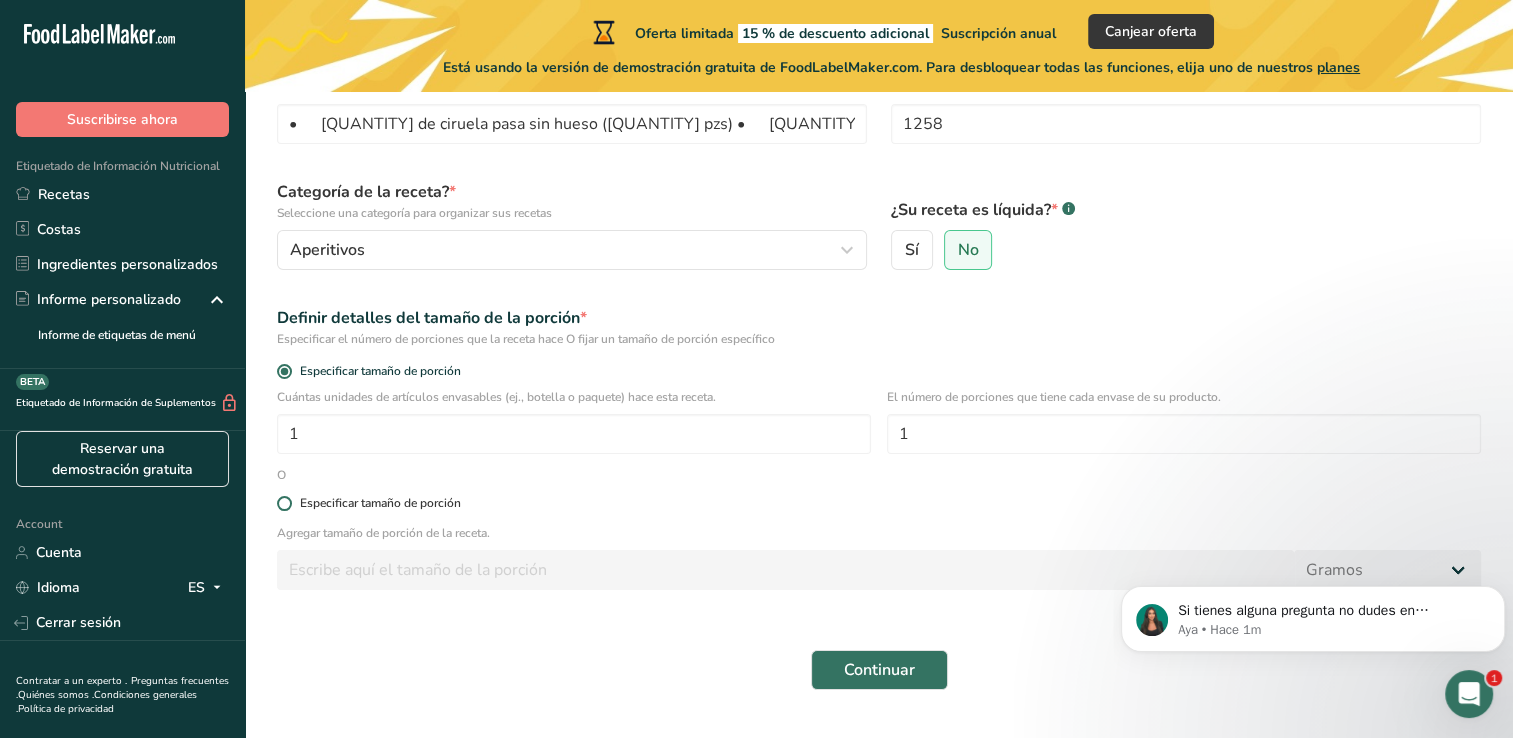 click at bounding box center [284, 503] 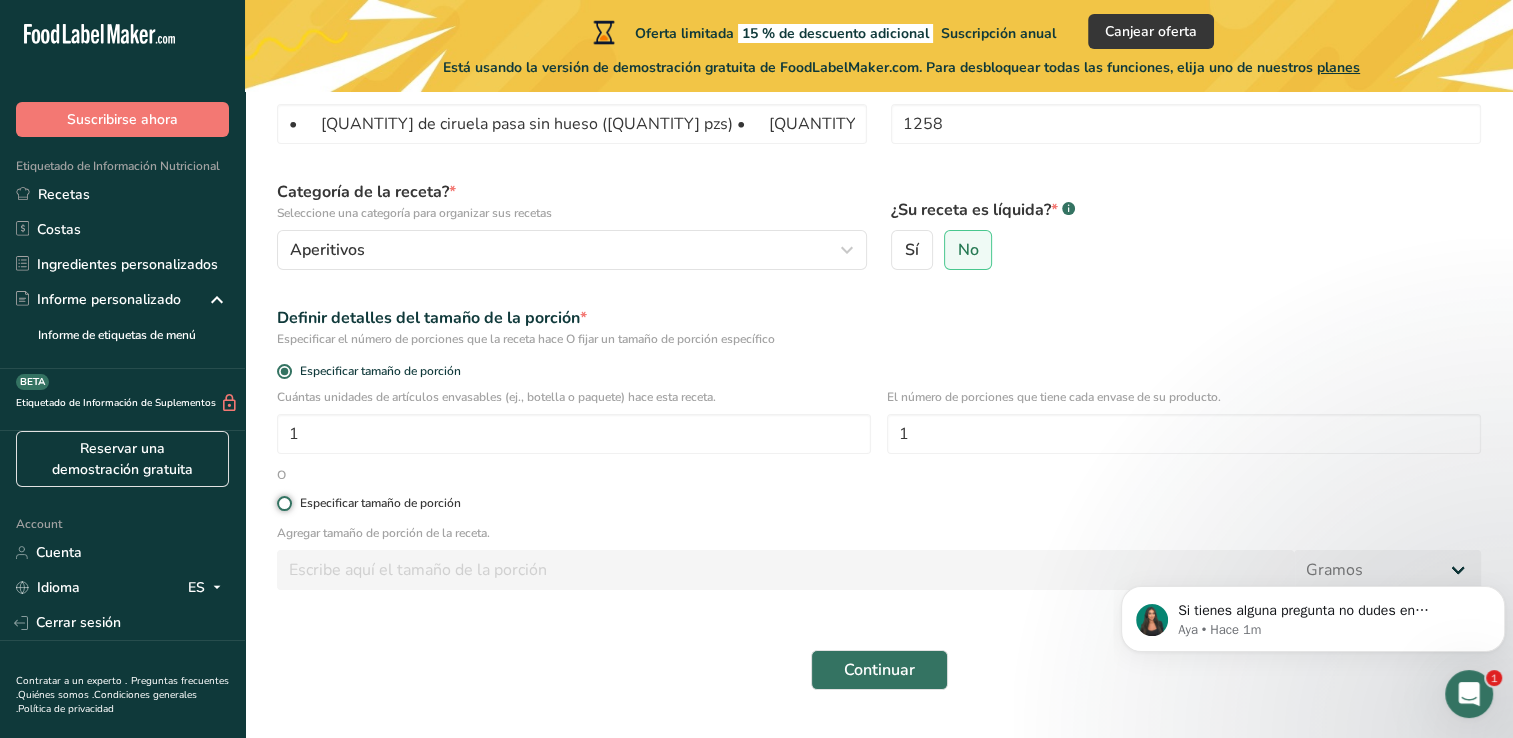 click on "Especificar tamaño de porción" at bounding box center (283, 503) 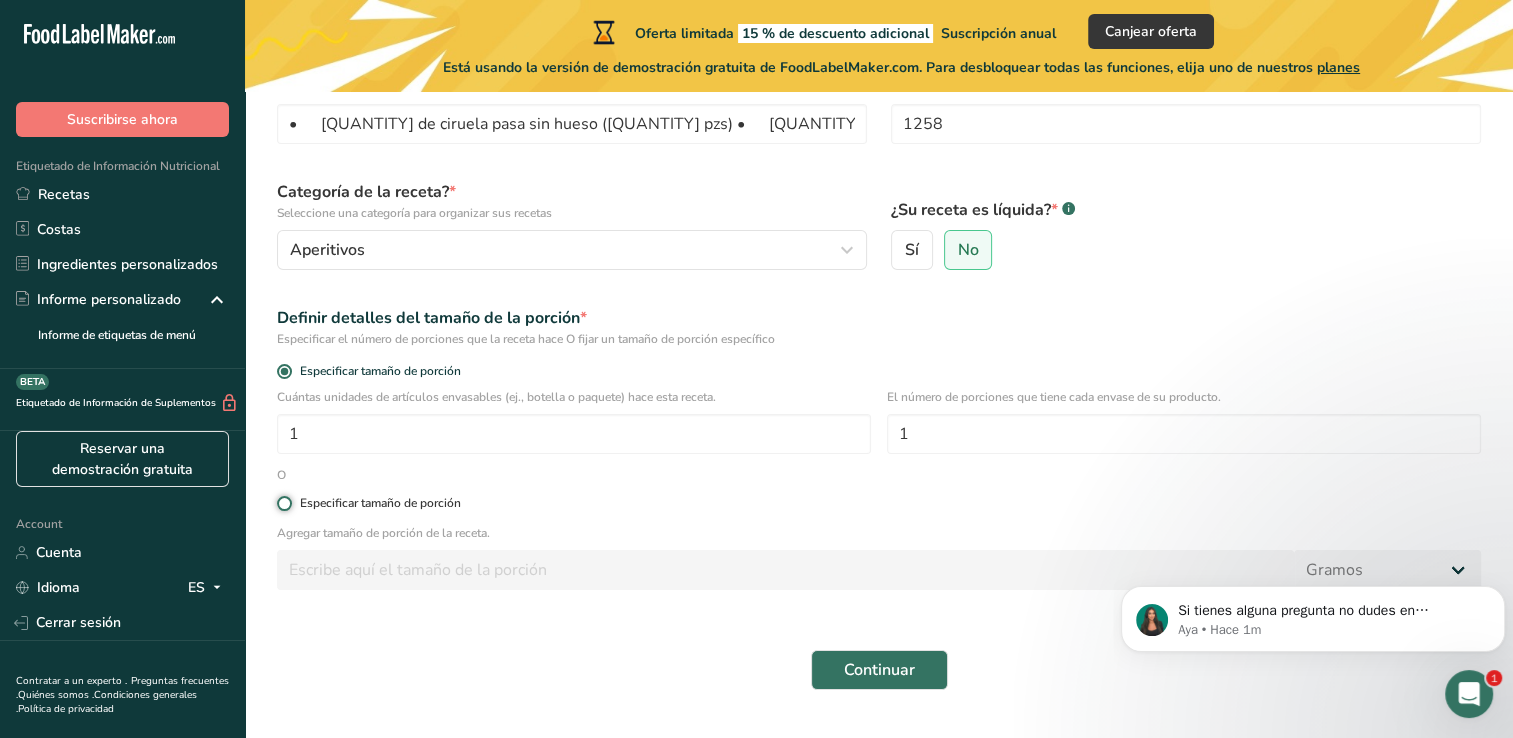 radio on "true" 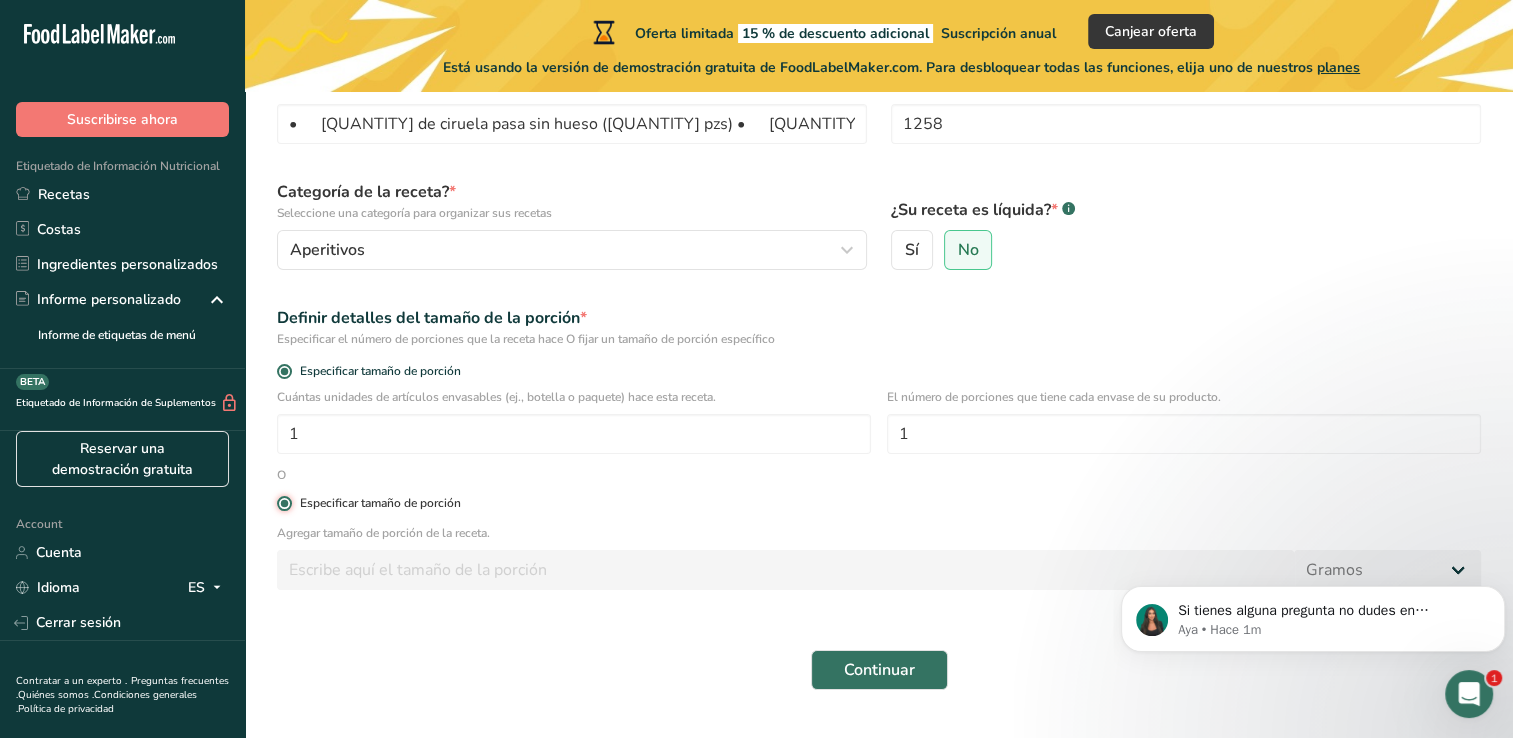 radio on "false" 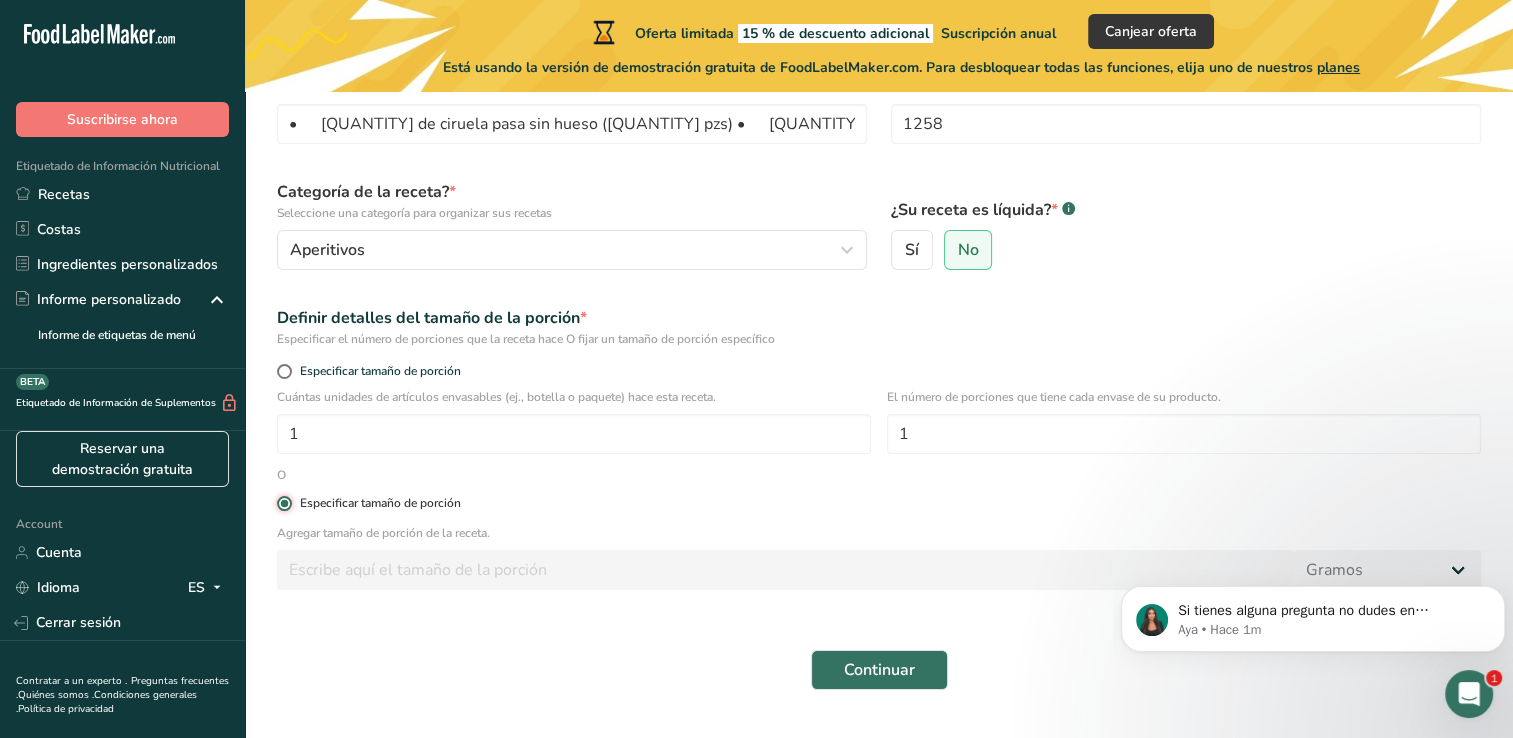 type 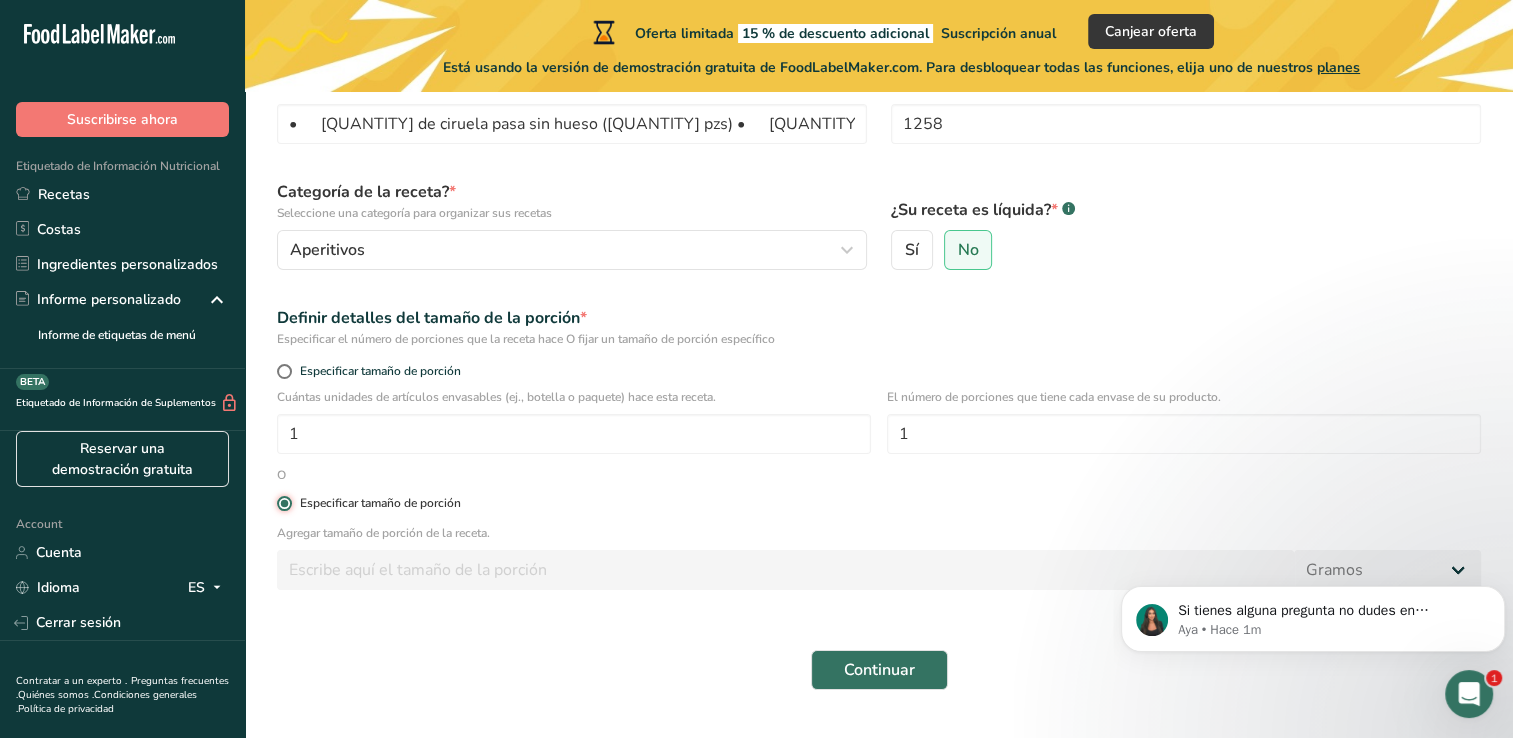 type 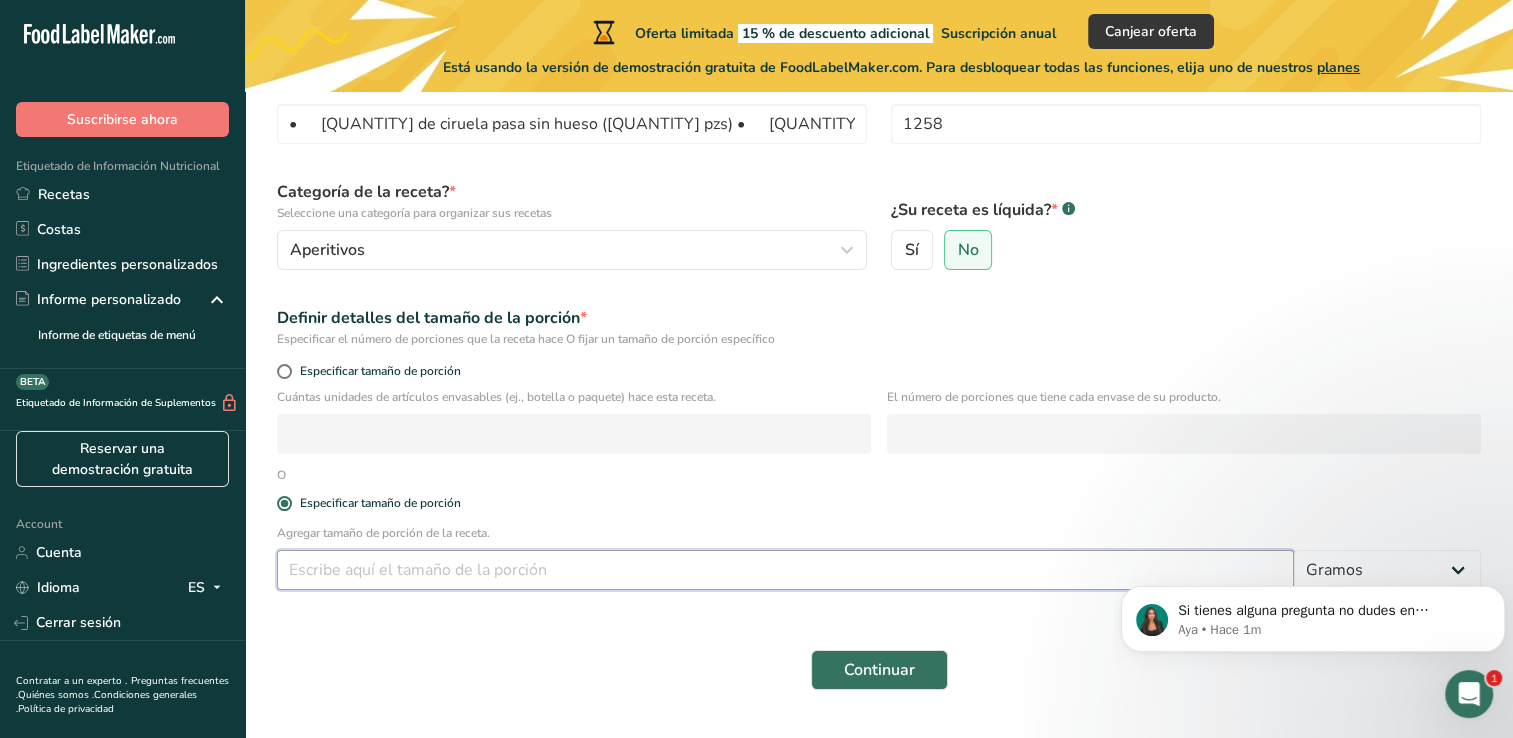 click at bounding box center (785, 570) 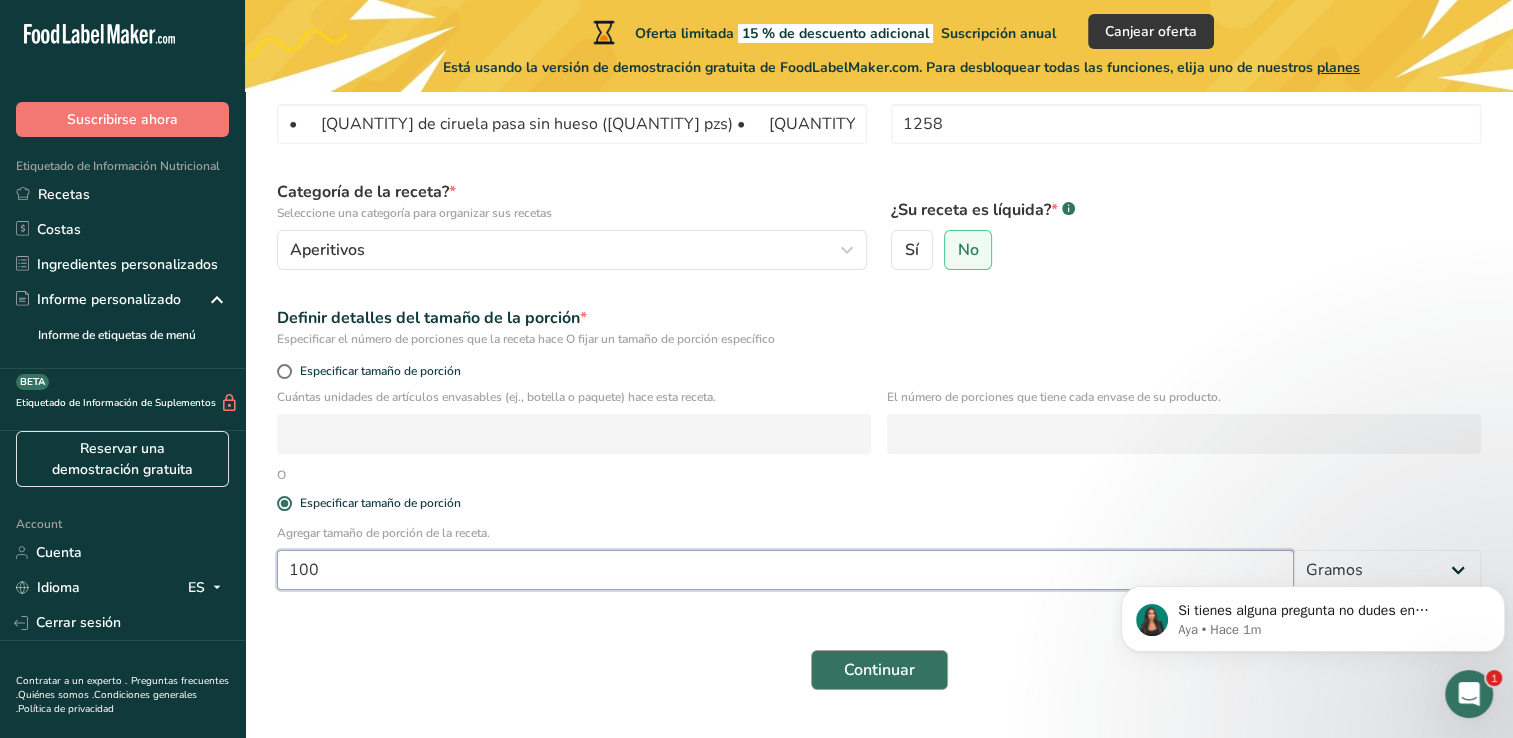 type on "100" 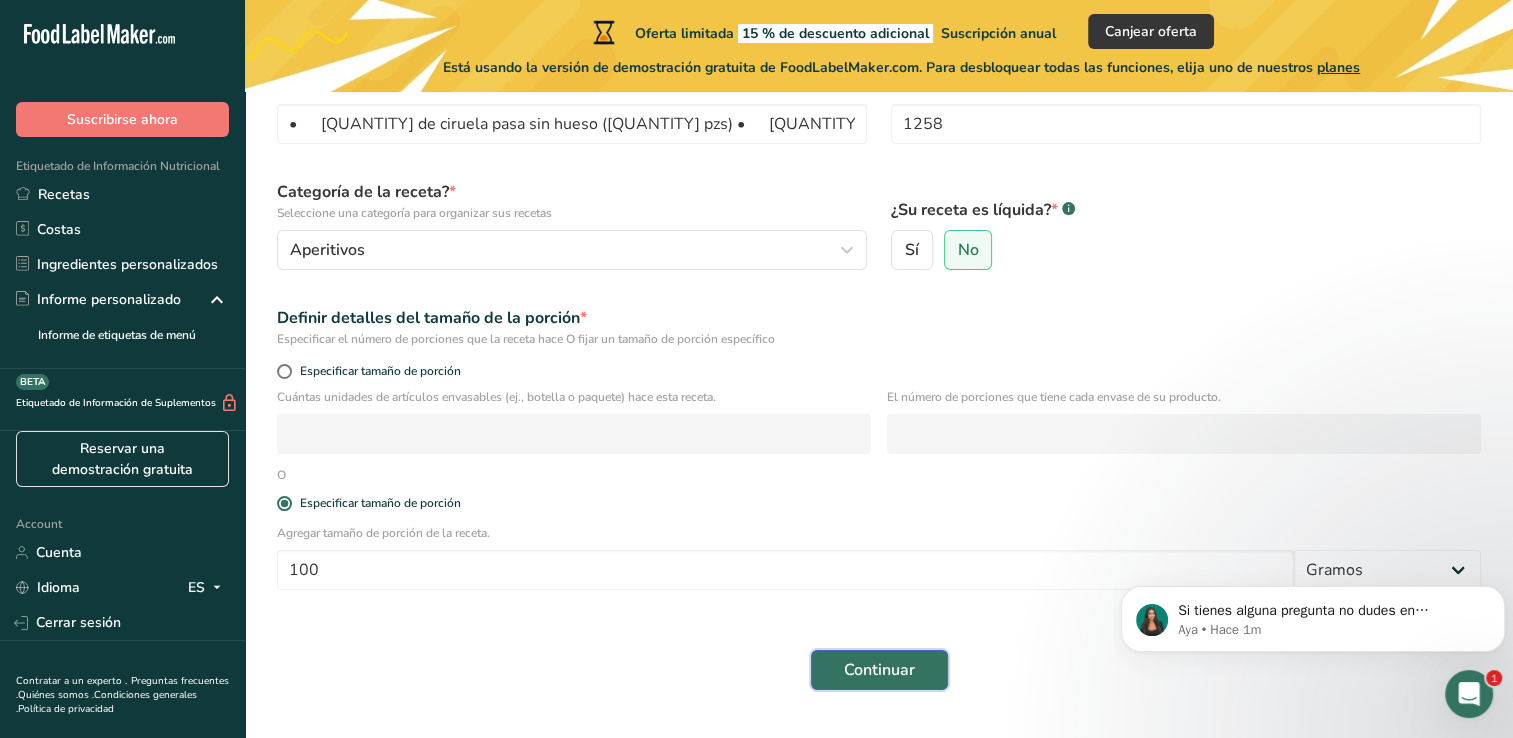 click on "Continuar" at bounding box center [879, 670] 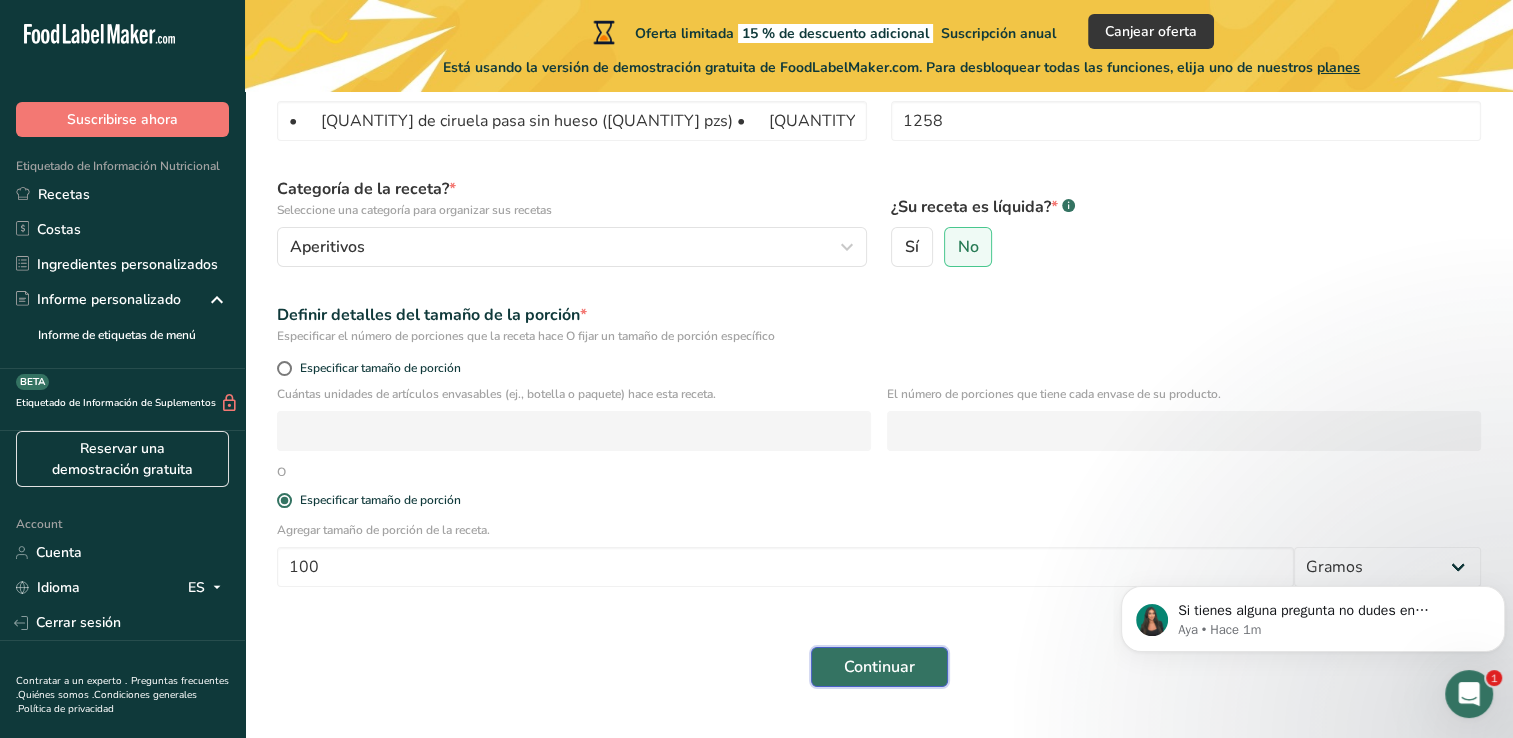 scroll, scrollTop: 128, scrollLeft: 0, axis: vertical 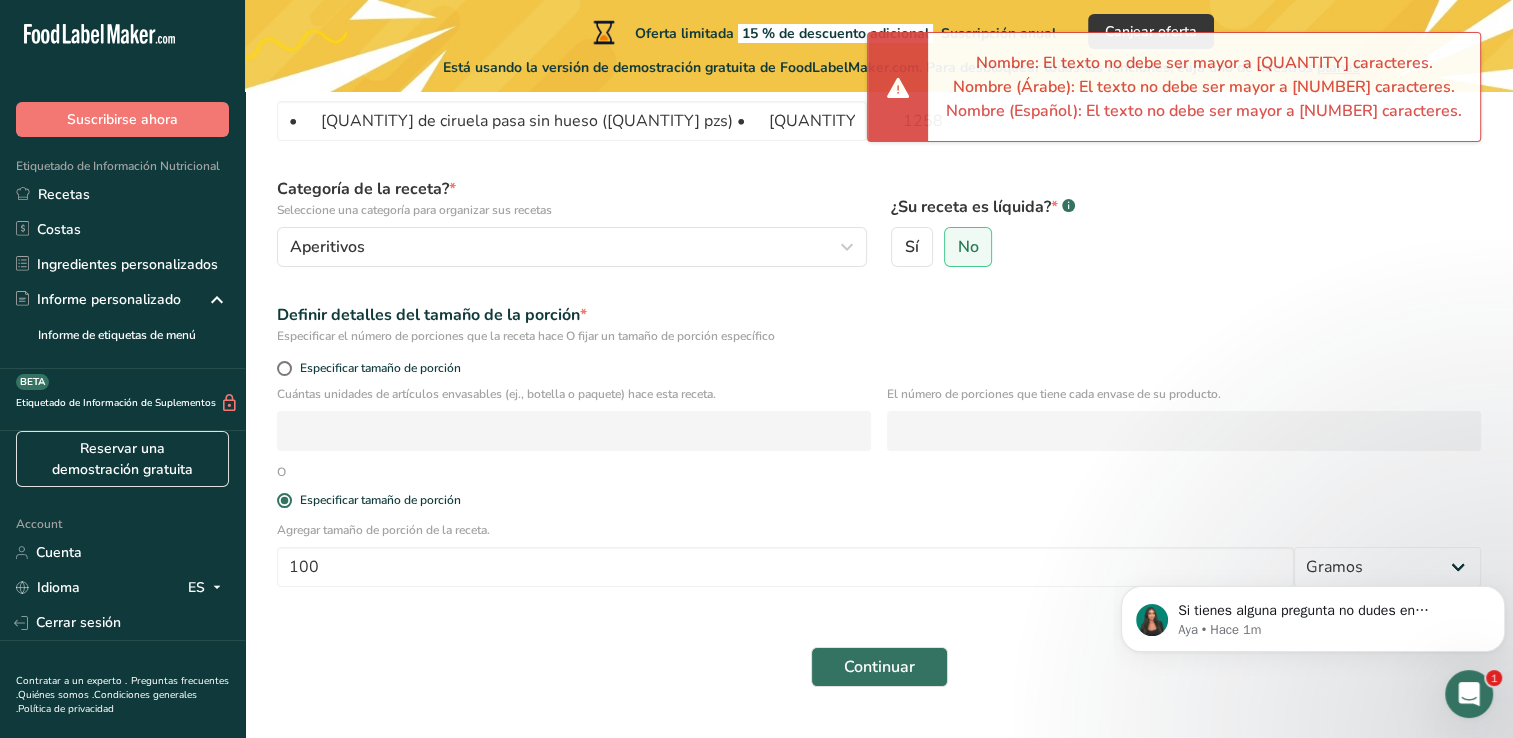 click on "Categoría de la receta? *
Seleccione una categoría para organizar sus recetas" at bounding box center (572, 198) 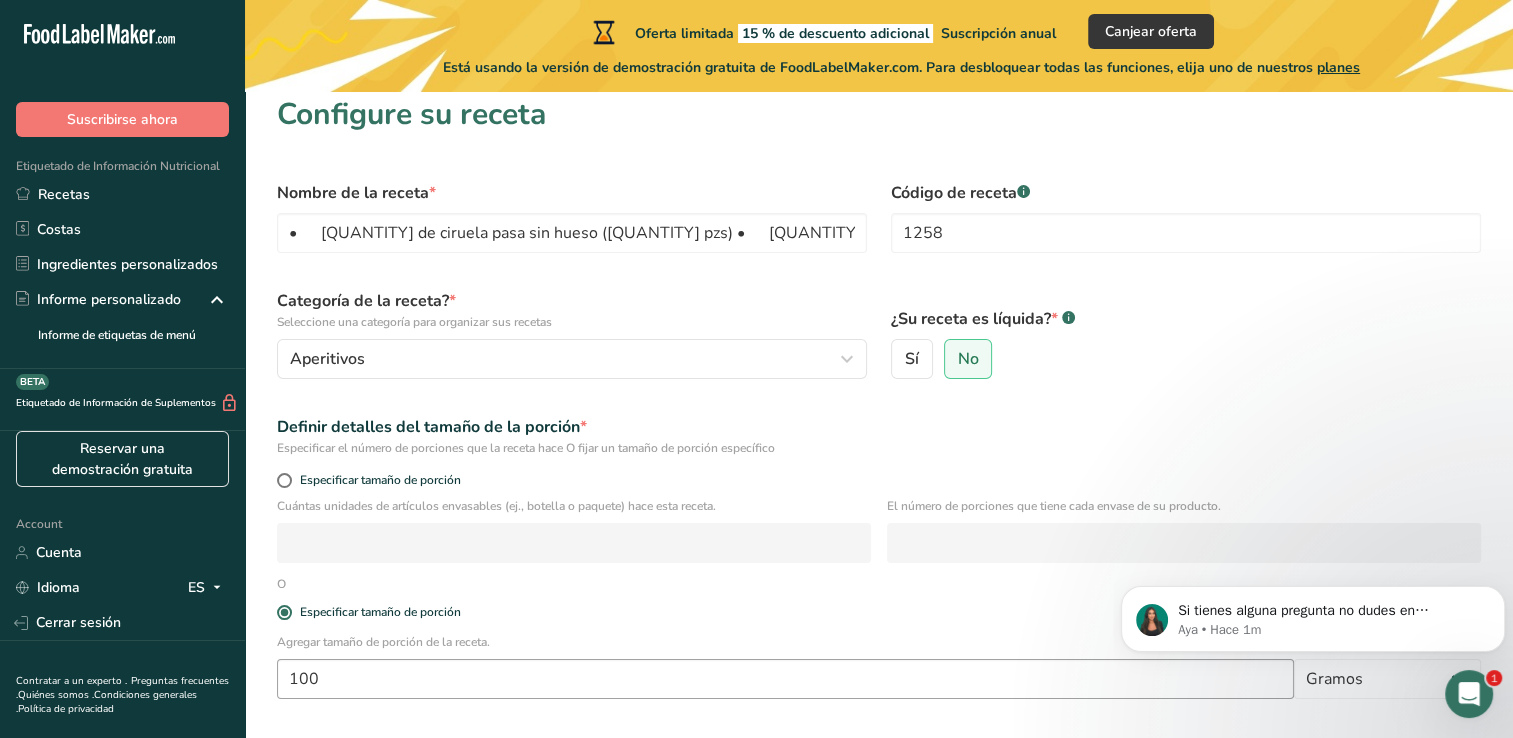 scroll, scrollTop: 0, scrollLeft: 0, axis: both 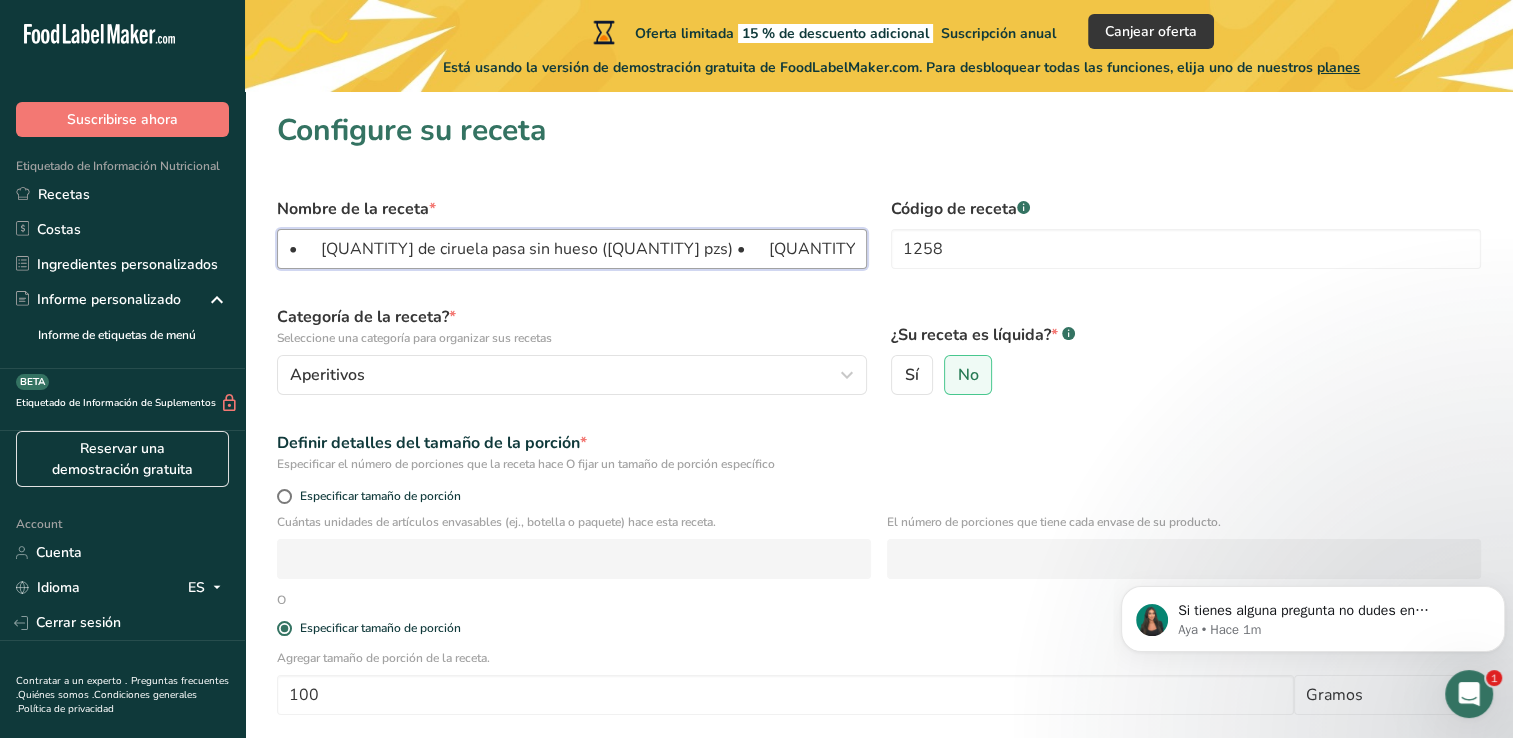 click on "•	[QUANTITY] de ciruela pasa sin hueso ([QUANTITY] pzs) •	[QUANTITY] de chabacano ([QUANTITY] pzs) •	[QUANTITY] de Jamaica •	[QUANTITY] de agua caliente •	[QUANTITY] de gelatina de durazno sin azúcar •	[QUANTITY] de grenetina en polvo •	[QUANTITY] de chile guajillo en polvo  •	[QUANTITY] limón  •	Polvo de chiles y splenda." at bounding box center (572, 249) 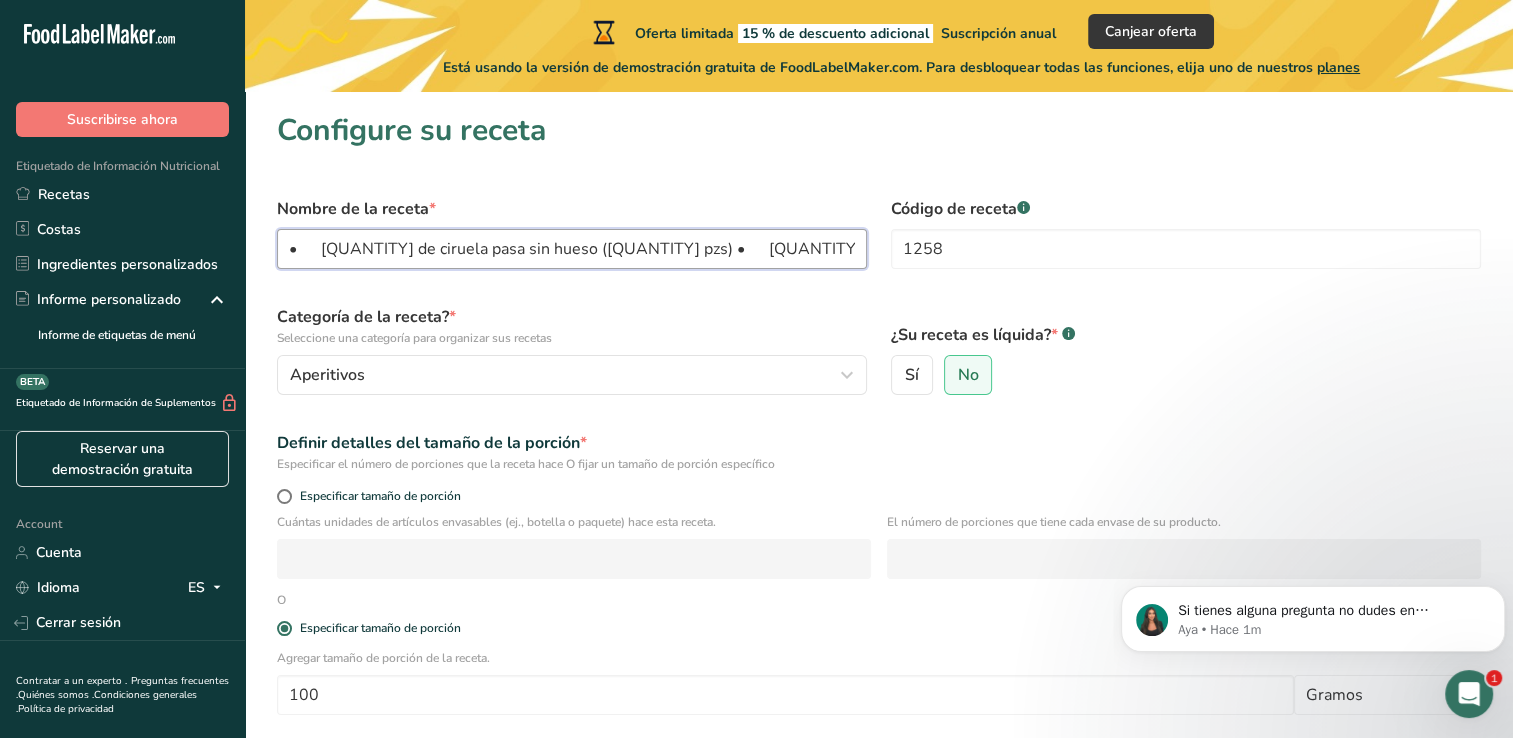 click on "•	[QUANTITY] de ciruela pasa sin hueso ([QUANTITY] pzs) •	[QUANTITY] de chabacano ([QUANTITY] pzs) •	[QUANTITY] de Jamaica •	[QUANTITY] de agua caliente •	[QUANTITY] de gelatina de durazno sin azúcar •	[QUANTITY] de grenetina en polvo •	[QUANTITY] de chile guajillo en polvo  •	[QUANTITY] limón  •	Polvo de chiles y splenda." at bounding box center (572, 249) 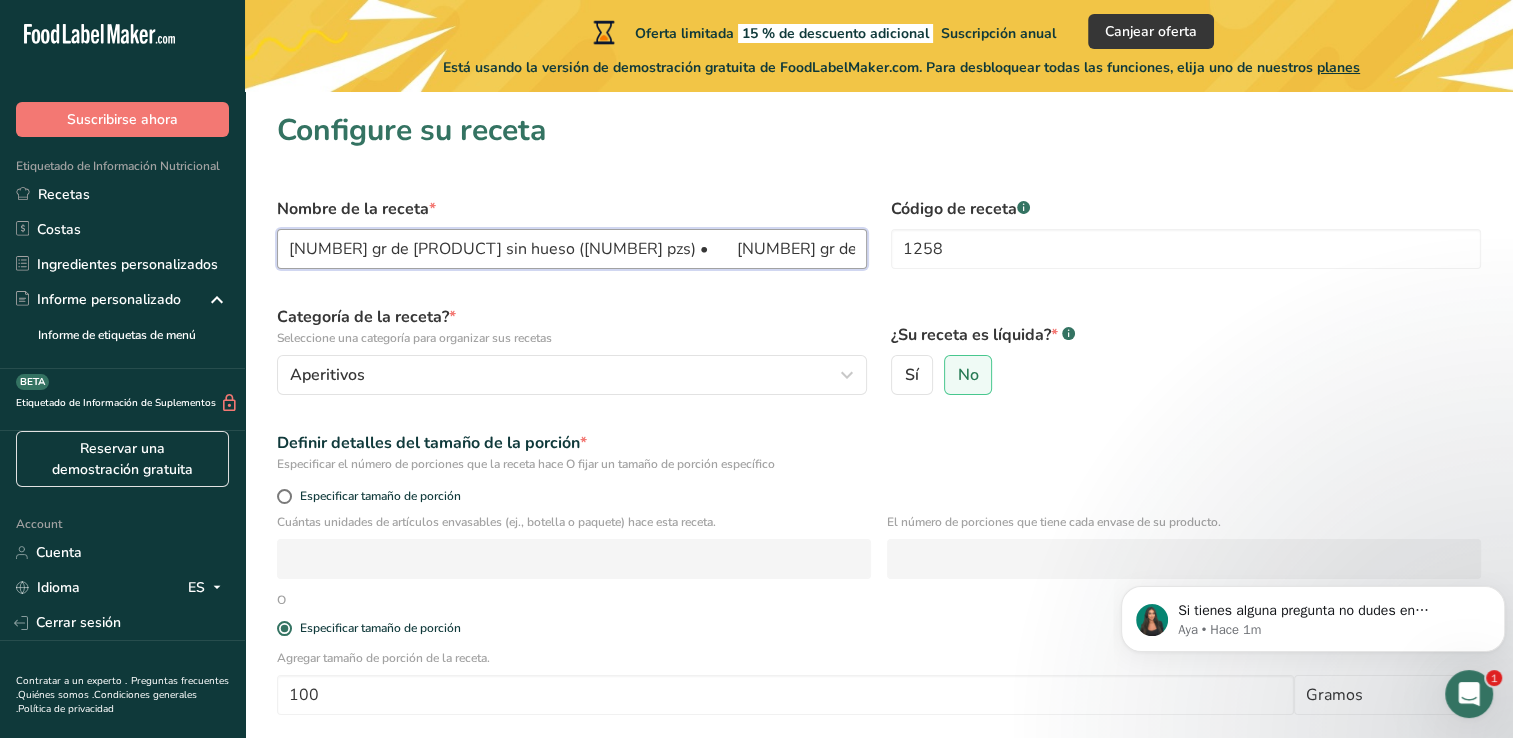 click on "[NUMBER] gr de [PRODUCT] sin hueso ([NUMBER] pzs) •	[NUMBER] gr de [PRODUCT] ([NUMBER] pzs) •	[NUMBER] de taza de [PRODUCT] •	[NUMBER] tazas de agua caliente •	[NUMBER] sobre de gelatina de durazno sin azúcar •	[NUMBER] sobres de grenetina en polvo •	[NUMBER] cditas de chile guajillo en polvo  •	[NUMBER] limón  •	Polvo de chiles y splenda." at bounding box center (572, 249) 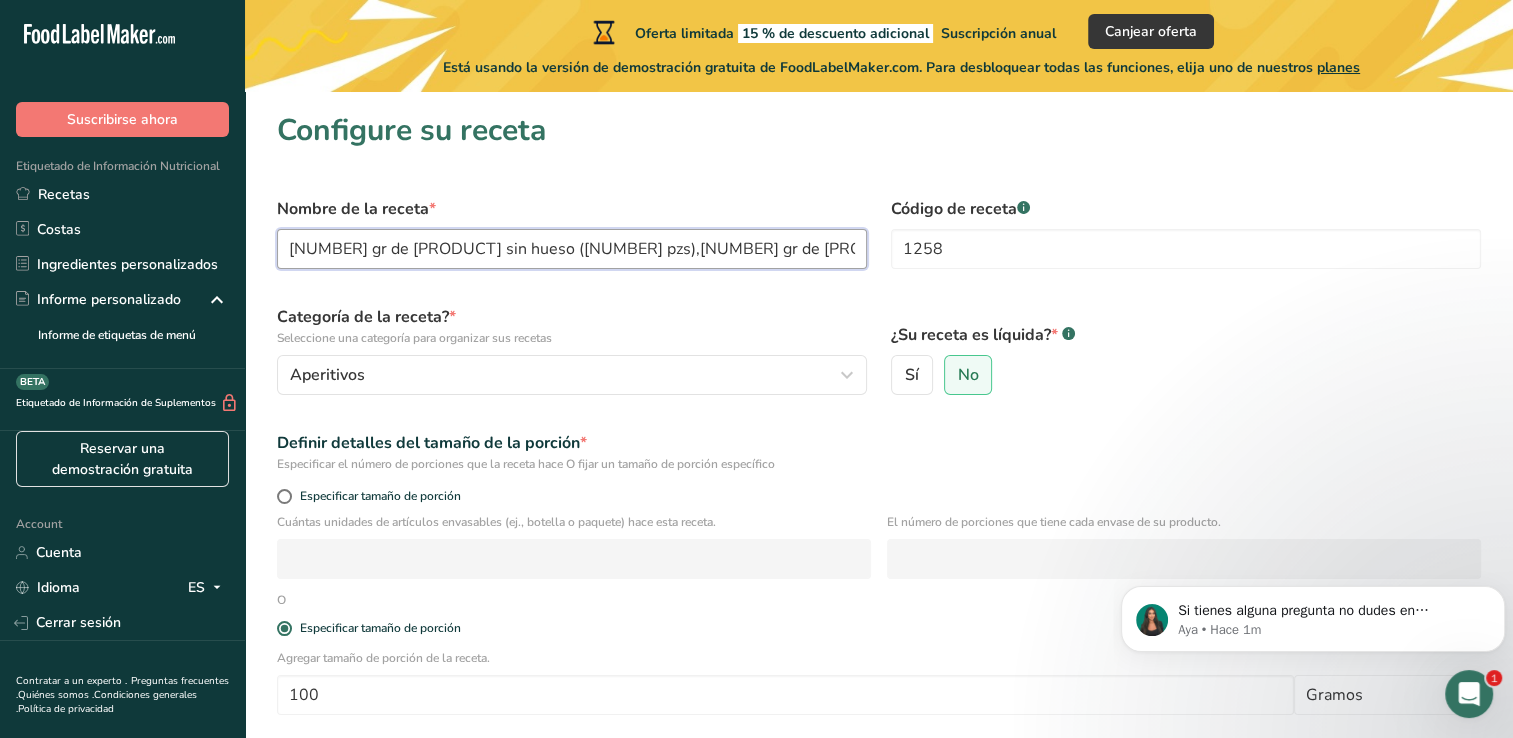 click on "[NUMBER] gr de [PRODUCT] sin hueso ([NUMBER] pzs),[NUMBER] gr de [PRODUCT] ([NUMBER] pzs) •	[NUMBER] de taza de [PRODUCT] •	[NUMBER] tazas de agua caliente •	[NUMBER] sobre de gelatina de durazno sin azúcar •	[NUMBER] sobres de grenetina en polvo •	[NUMBER] cditas de chile guajillo en polvo  •	[NUMBER] limón  •	Polvo de chiles y splenda." at bounding box center [572, 249] 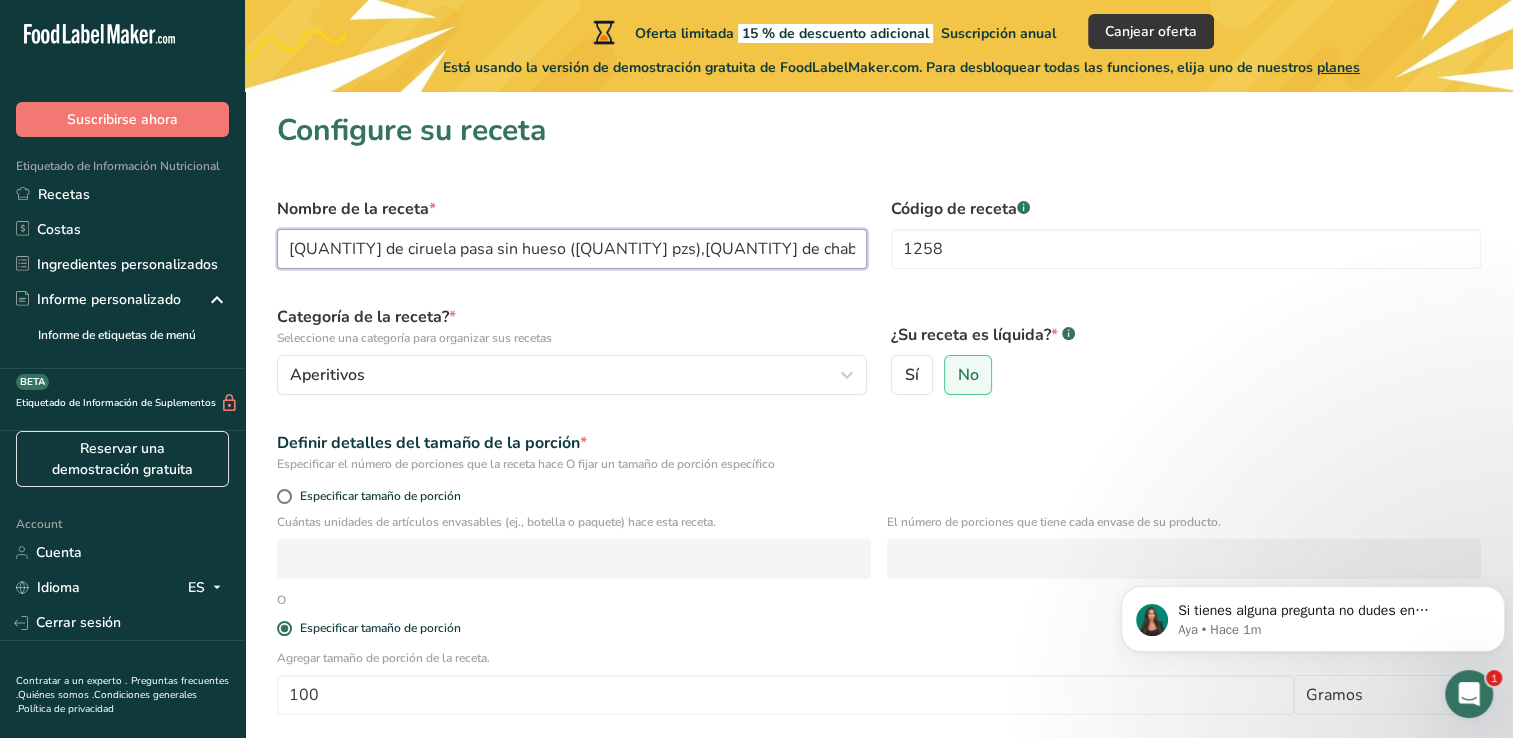 click on "[QUANTITY] de ciruela pasa sin hueso ([QUANTITY] pzs),[QUANTITY] de chabacano ,[QUANTITY] de Jamaica •	[QUANTITY] de agua caliente •	[QUANTITY] de gelatina de durazno sin azúcar •	[QUANTITY] de grenetina en polvo •	[QUANTITY] de chile guajillo en polvo  •	[QUANTITY] limón  •	Polvo de chiles y splenda." at bounding box center (572, 249) 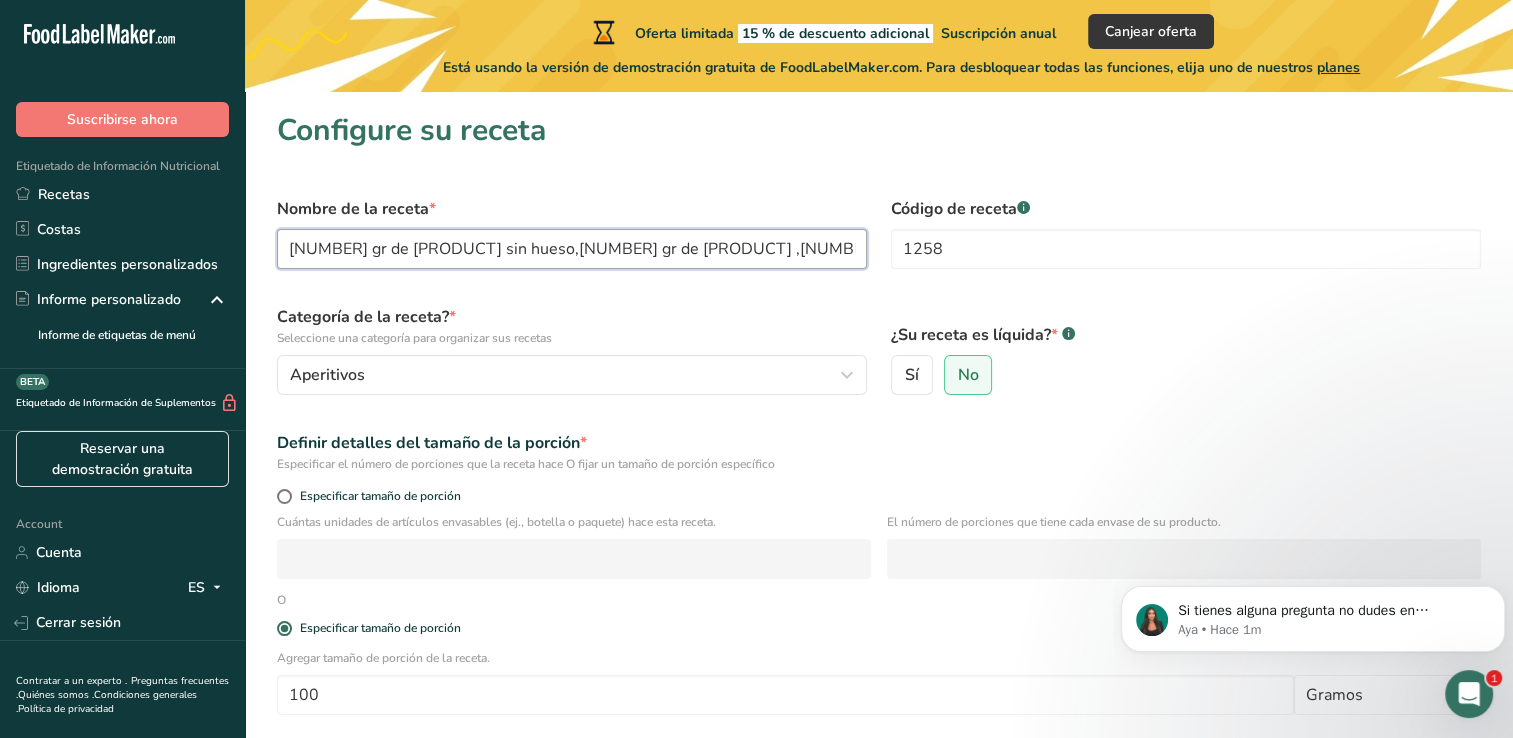 click on "[NUMBER] gr de [PRODUCT] sin hueso,[NUMBER] gr de [PRODUCT] ,[NUMBER] de taza de [PRODUCT] •	[NUMBER] tazas de agua caliente •	[NUMBER] sobre de gelatina de durazno sin azúcar •	[NUMBER] sobres de grenetina en polvo •	[NUMBER] cditas de chile guajillo en polvo  •	[NUMBER] limón  •	Polvo de chiles y splenda." at bounding box center (572, 249) 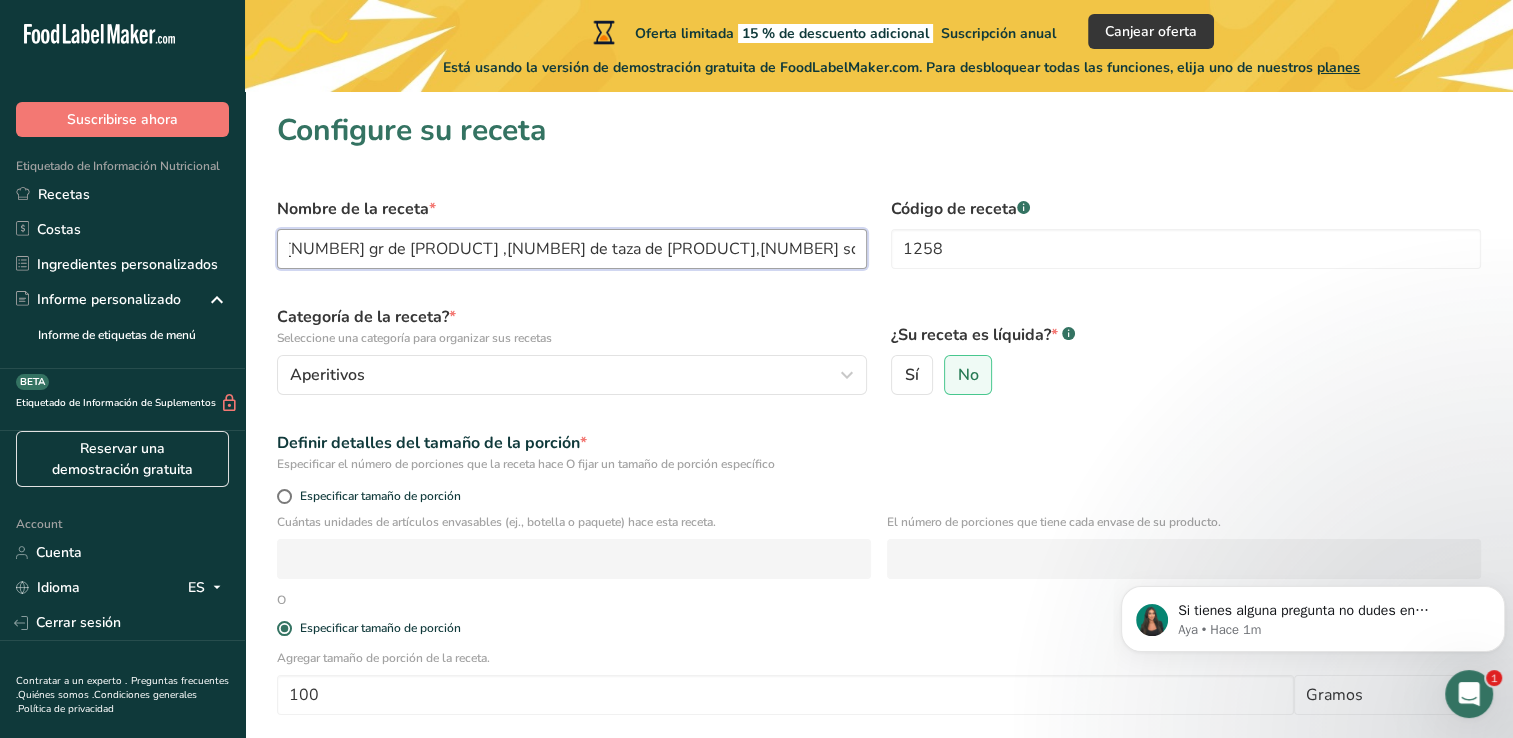 scroll, scrollTop: 0, scrollLeft: 303, axis: horizontal 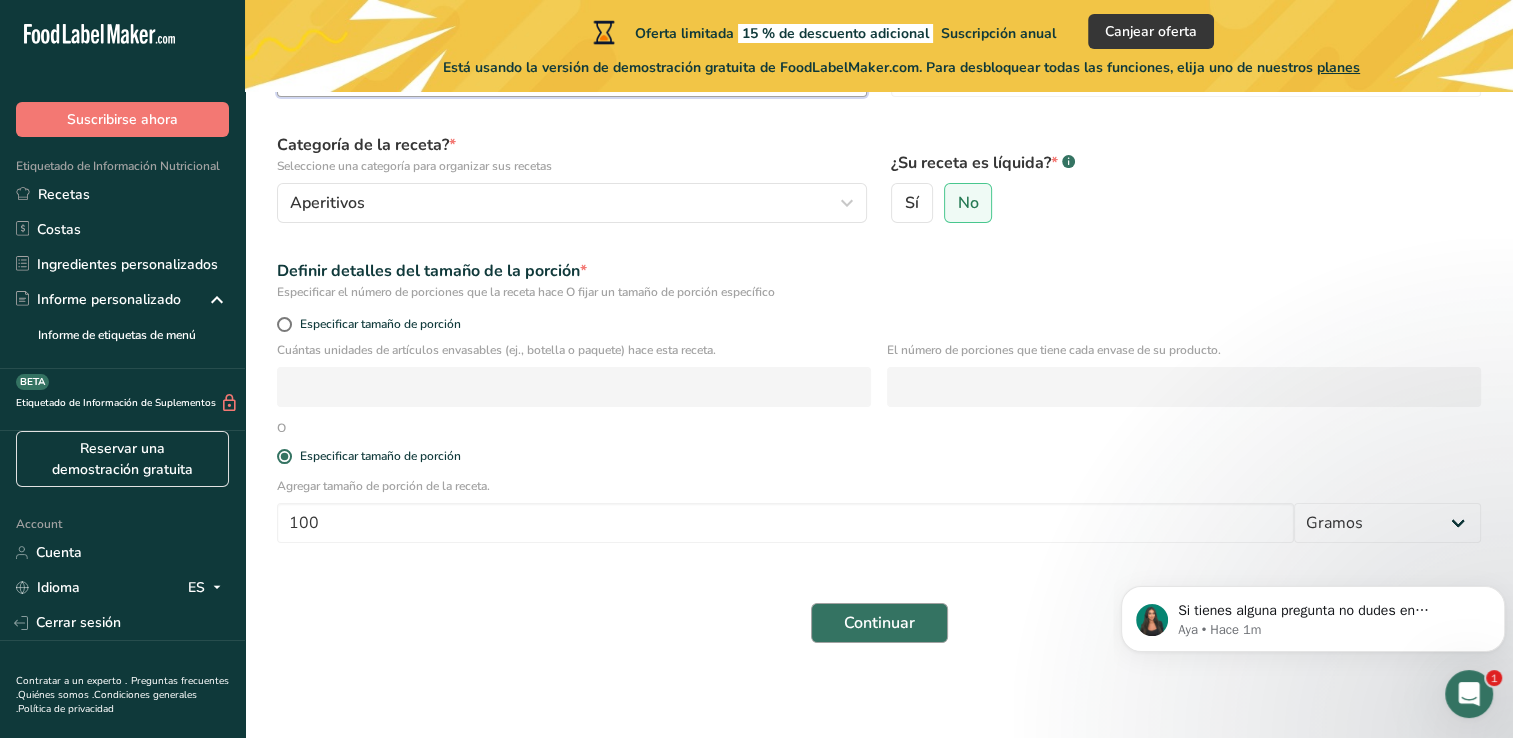 type on "[NUMBER] gr de [PRODUCT] sin hueso,[NUMBER] gr de [PRODUCT] ,[NUMBER] de taza de [PRODUCT],[NUMBER] sobre de gelatina de durazno sin azúcar, [NUMBER] sobres de grenetina en polvo •	[NUMBER] cditas de chile guajillo en polvo  •	[NUMBER] limón  •	Polvo de chiles y splenda." 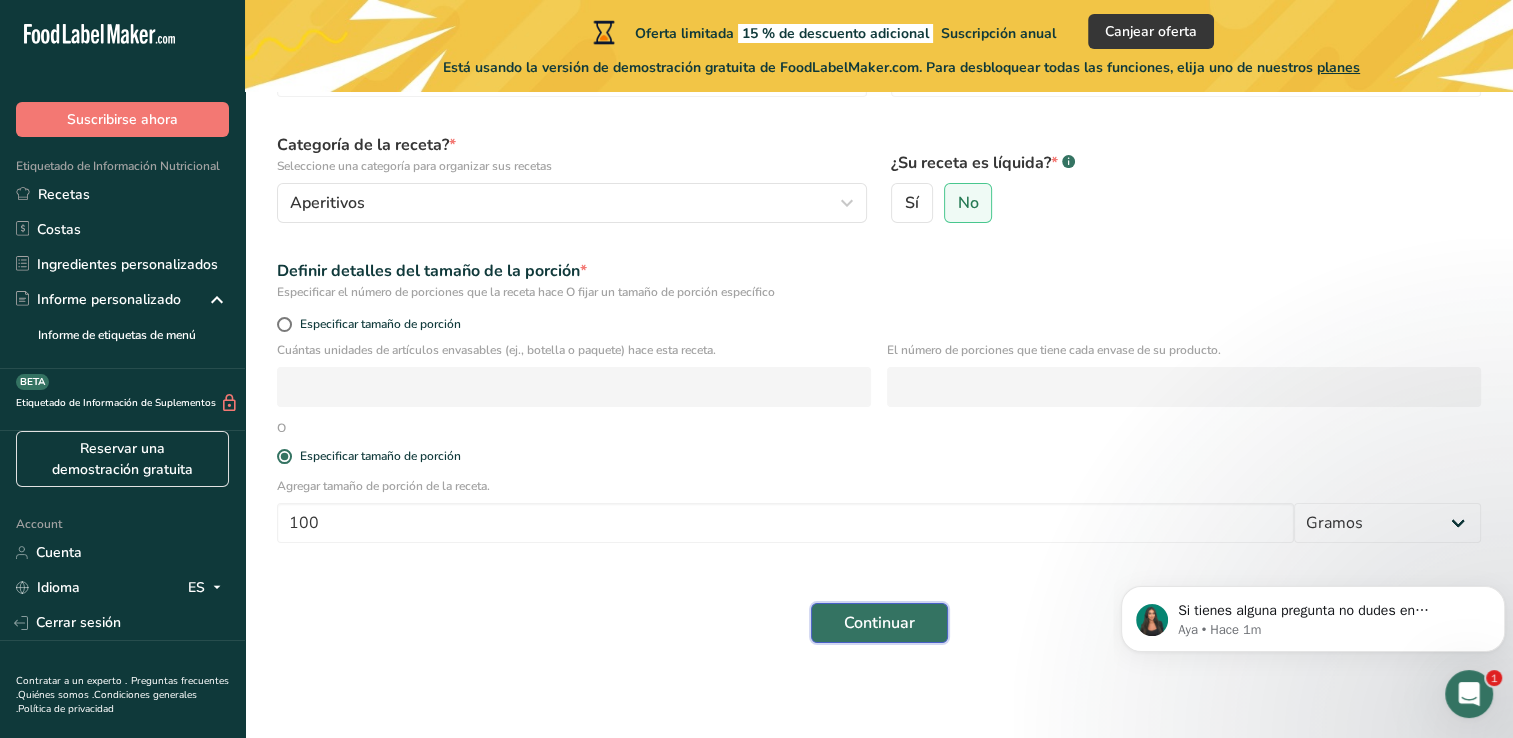 click on "Continuar" at bounding box center [879, 623] 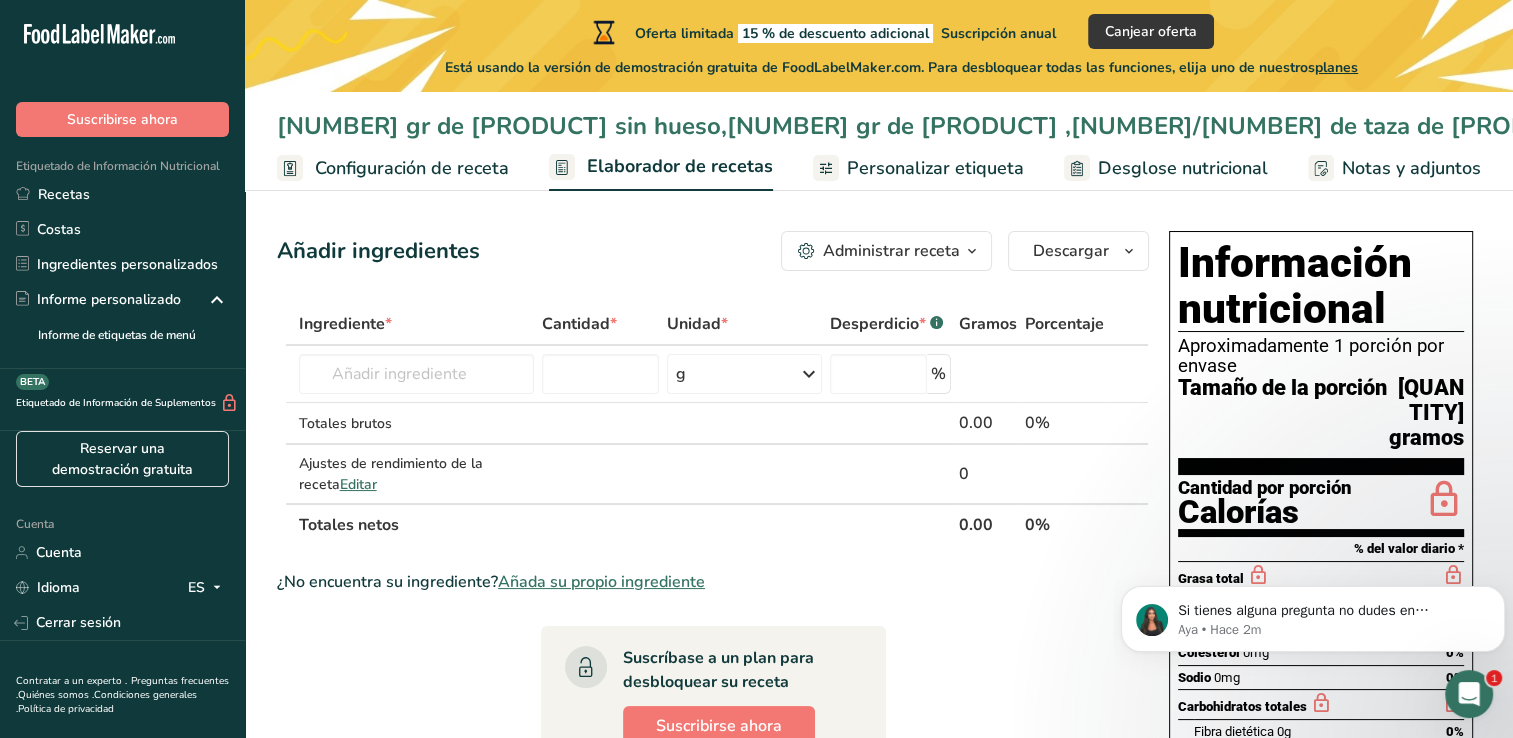 scroll, scrollTop: 0, scrollLeft: 0, axis: both 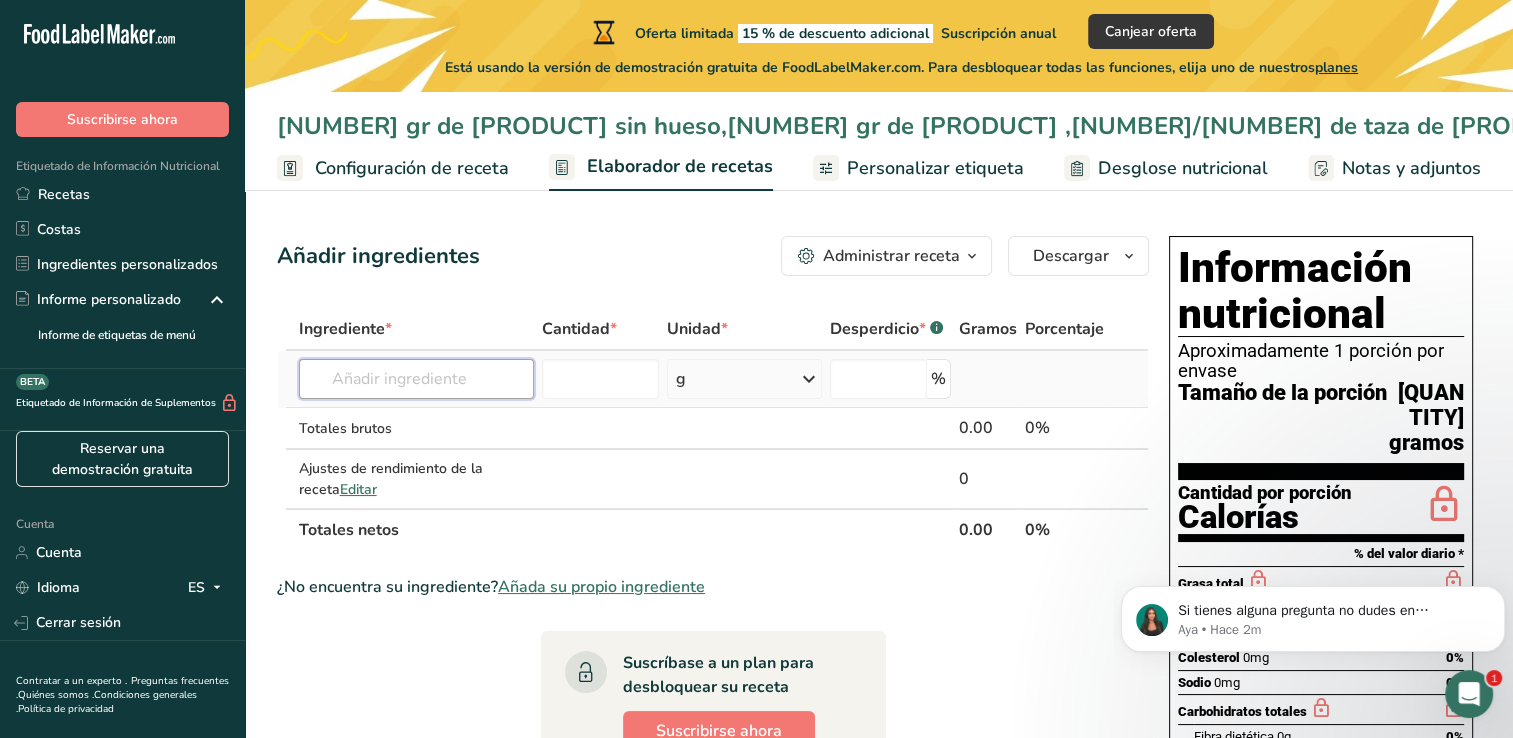 click at bounding box center [416, 379] 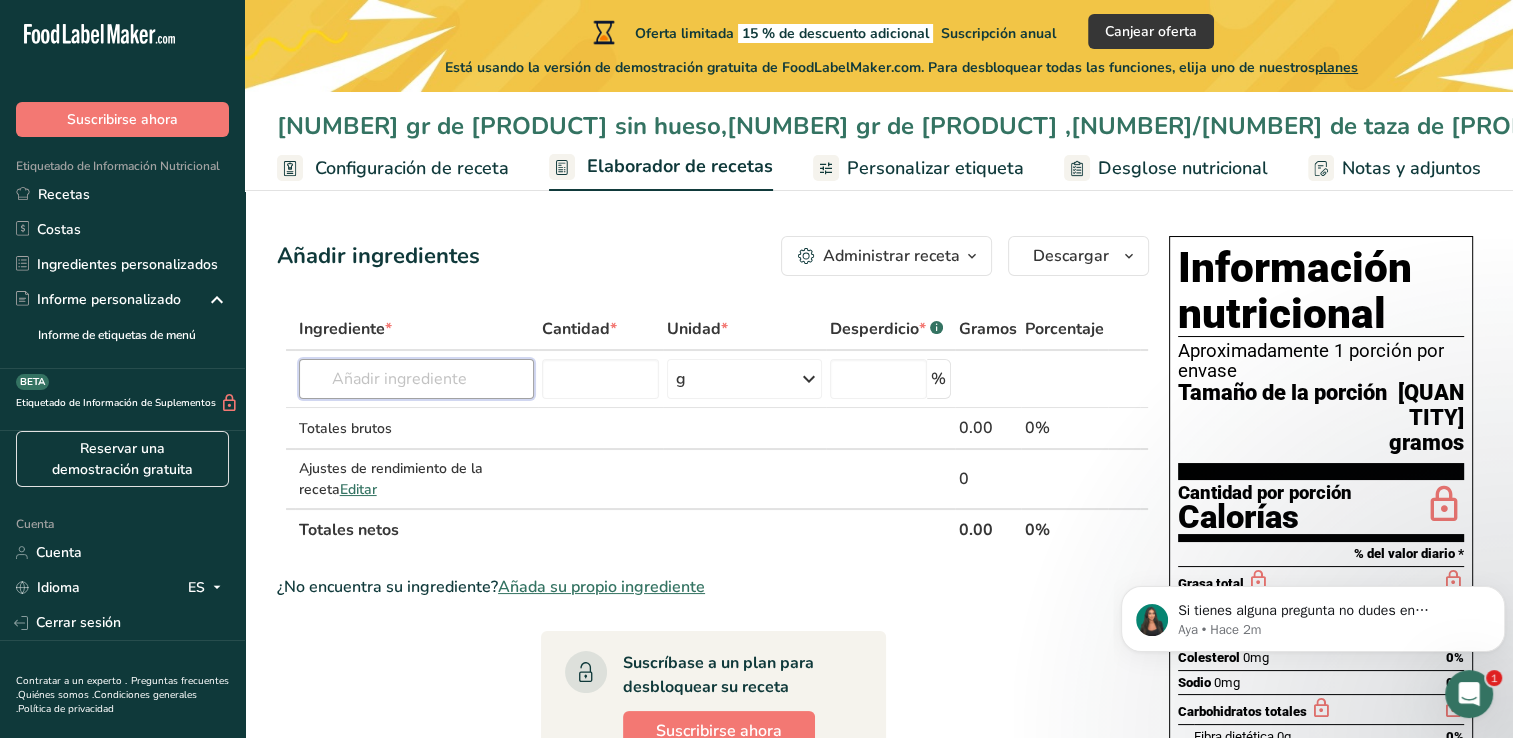 paste on "•	[QUANTITY] de ciruela pasa sin hueso ([QUANTITY] pzs) •	[QUANTITY] de chabacano ([QUANTITY] pzs) •	[QUANTITY] de Jamaica •	[QUANTITY] de agua caliente •	[QUANTITY] de gelatina de durazno sin azúcar •	[QUANTITY] de grenetina en polvo •	[QUANTITY] de chile guajillo en polvo  •	[QUANTITY] limón  •	Polvo de chiles y splenda." 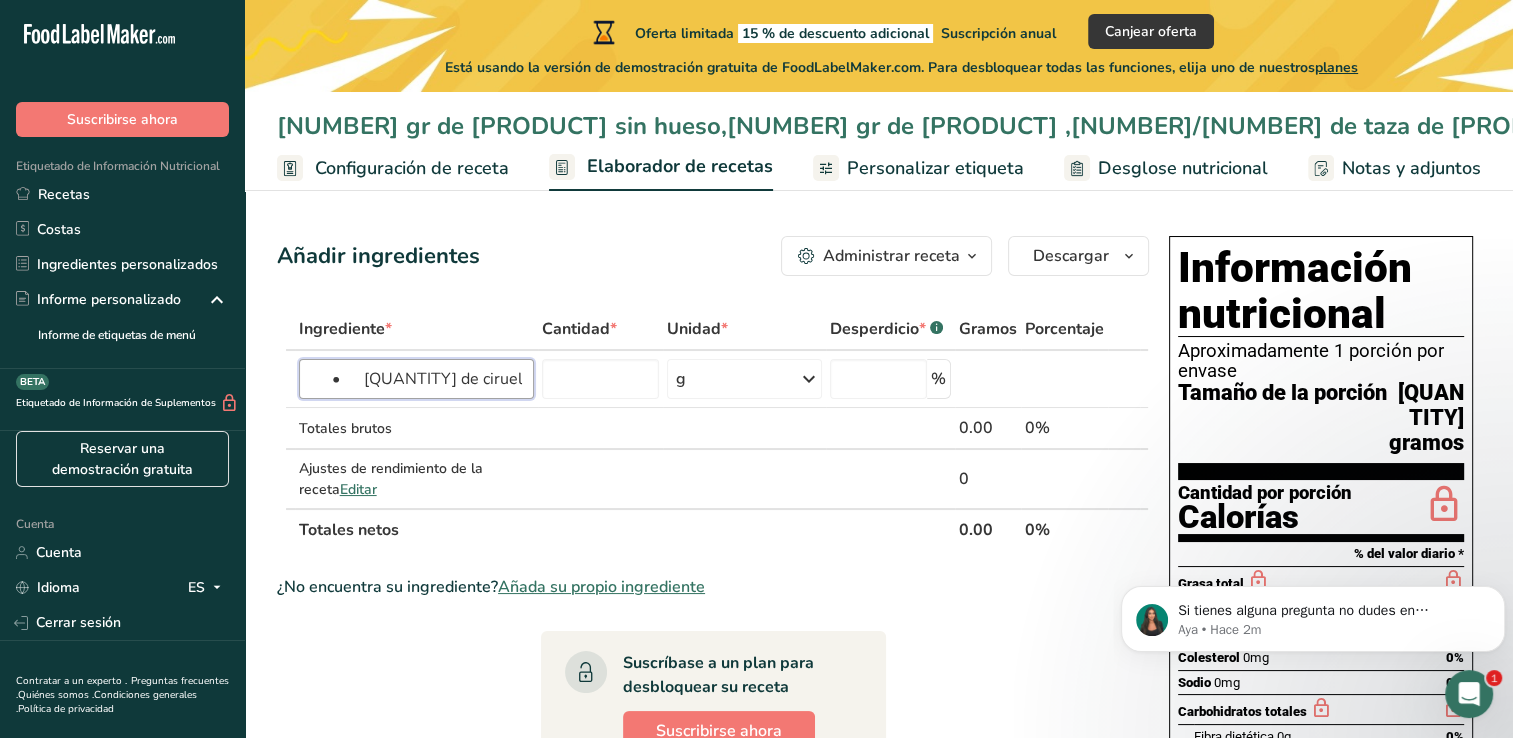 scroll, scrollTop: 0, scrollLeft: 1908, axis: horizontal 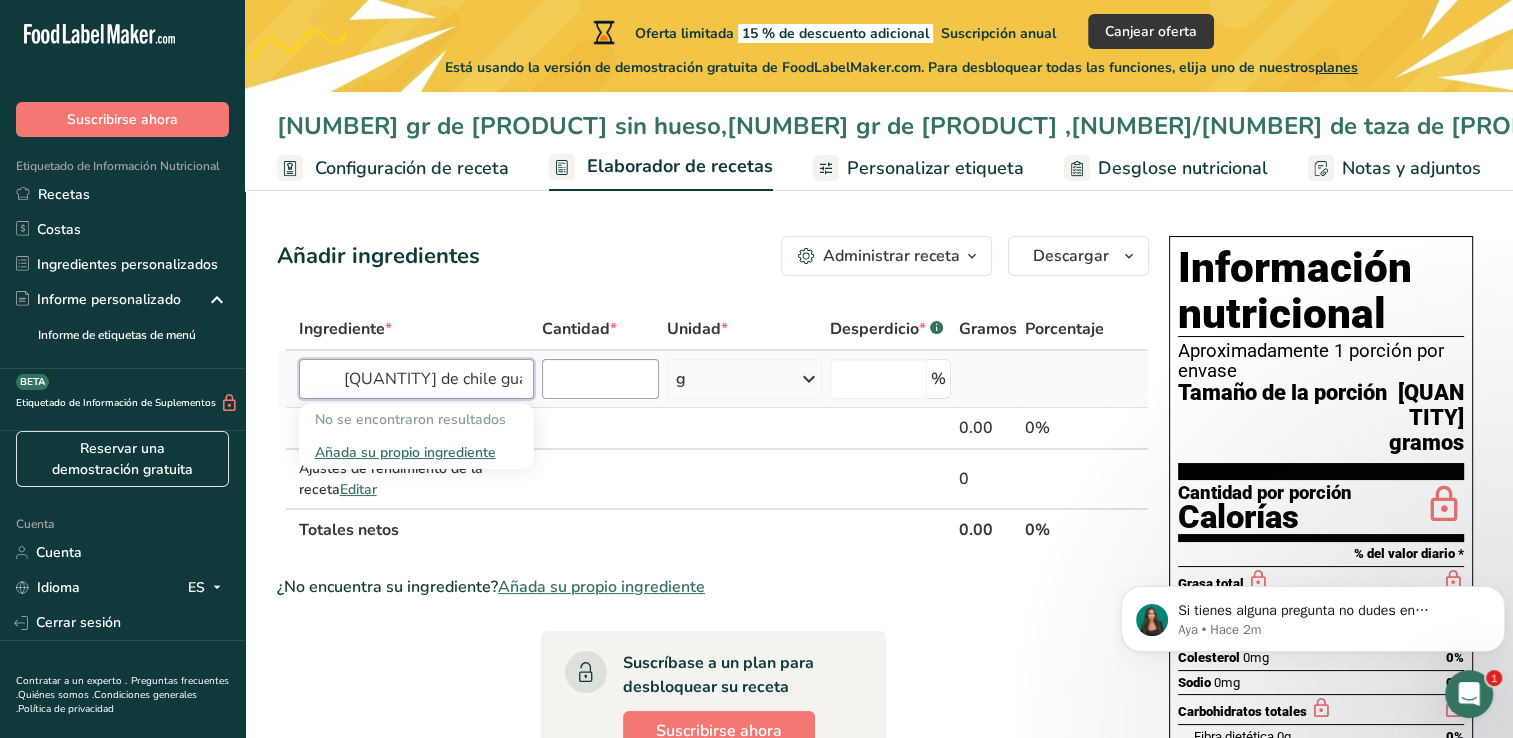 type on "•	[QUANTITY] de ciruela pasa sin hueso ([QUANTITY] pzs) •	[QUANTITY] de chabacano ([QUANTITY] pzs) •	[QUANTITY] de Jamaica •	[QUANTITY] de agua caliente •	[QUANTITY] de gelatina de durazno sin azúcar •	[QUANTITY] de grenetina en polvo •	[QUANTITY] de chile guajillo en polvo  •	[QUANTITY] limón  •	Polvo de chiles y splenda." 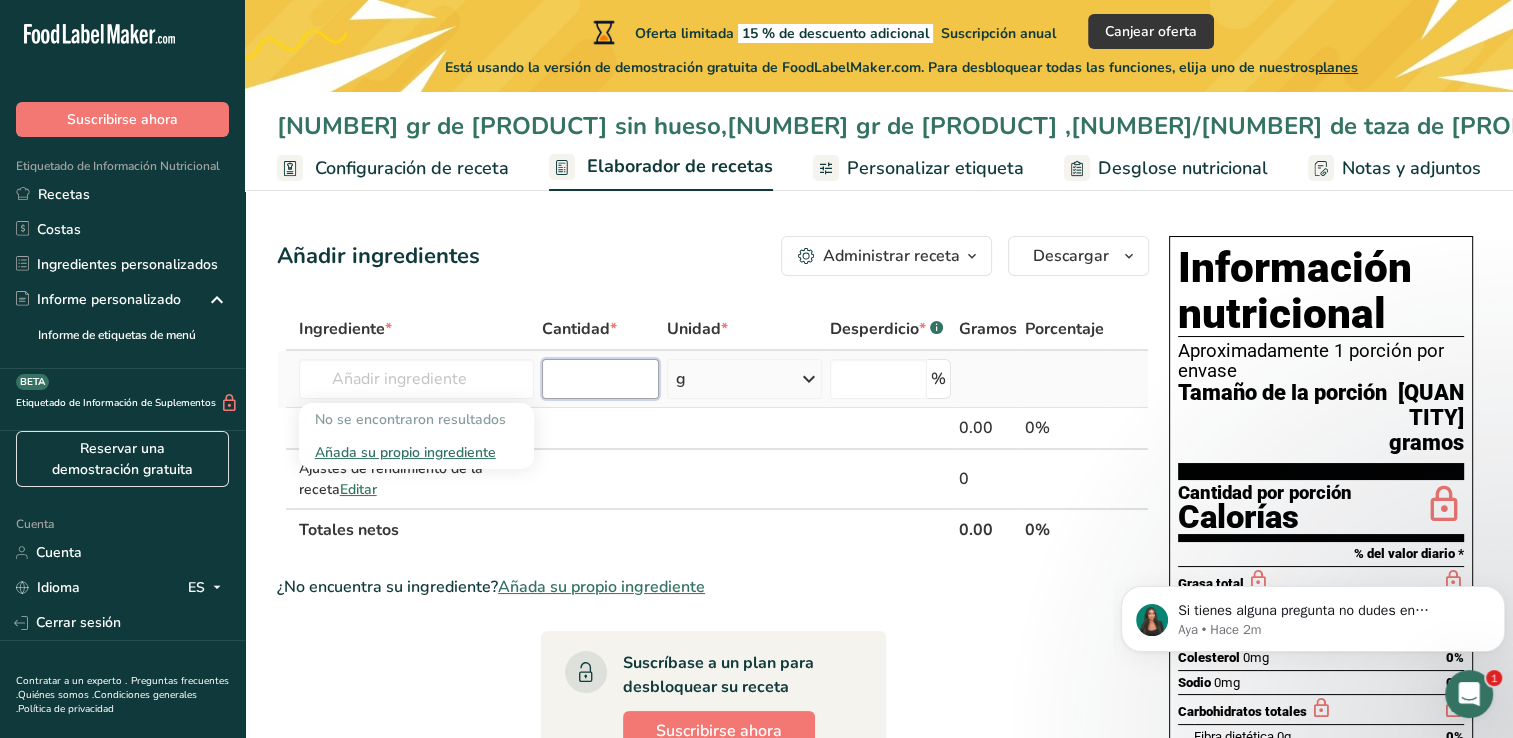 scroll, scrollTop: 0, scrollLeft: 0, axis: both 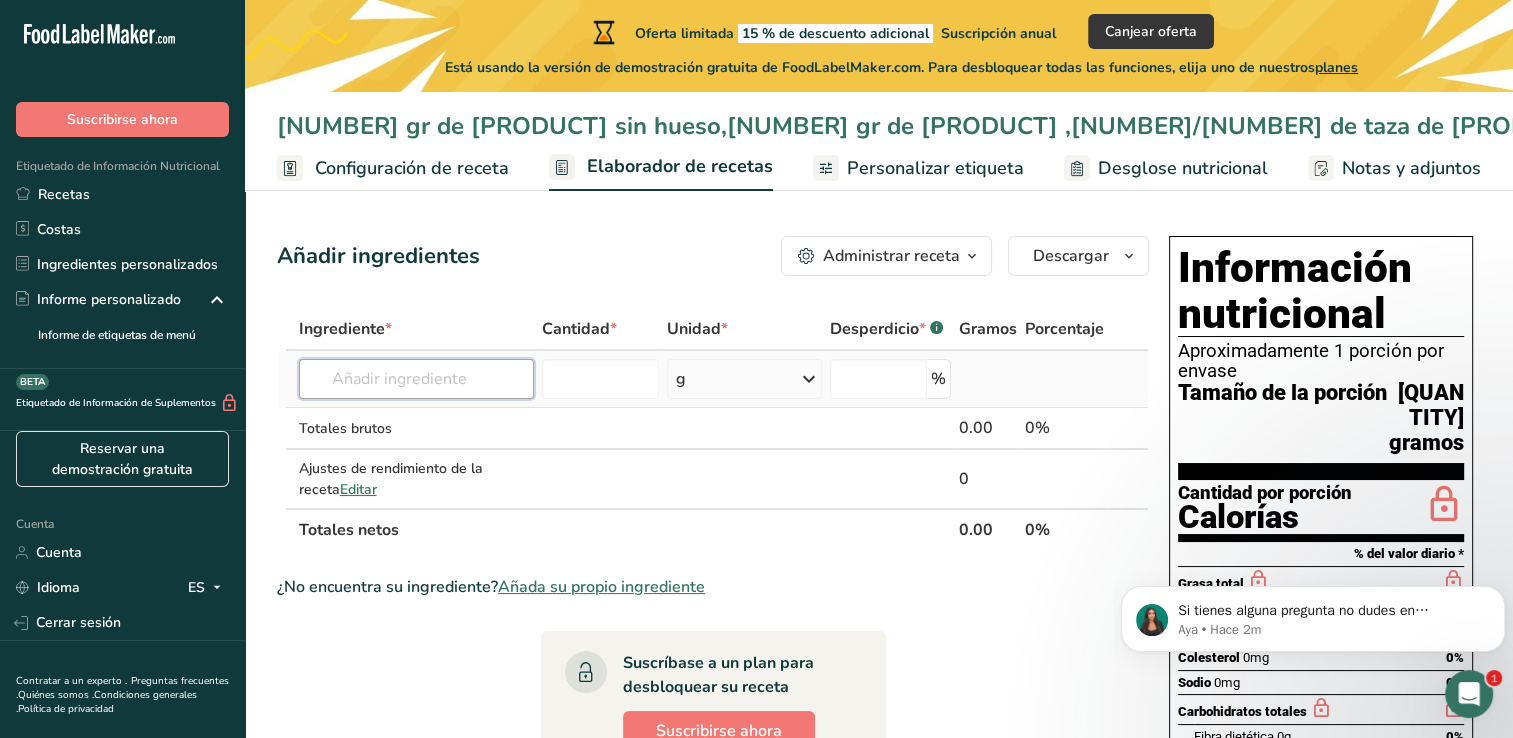 click at bounding box center (416, 379) 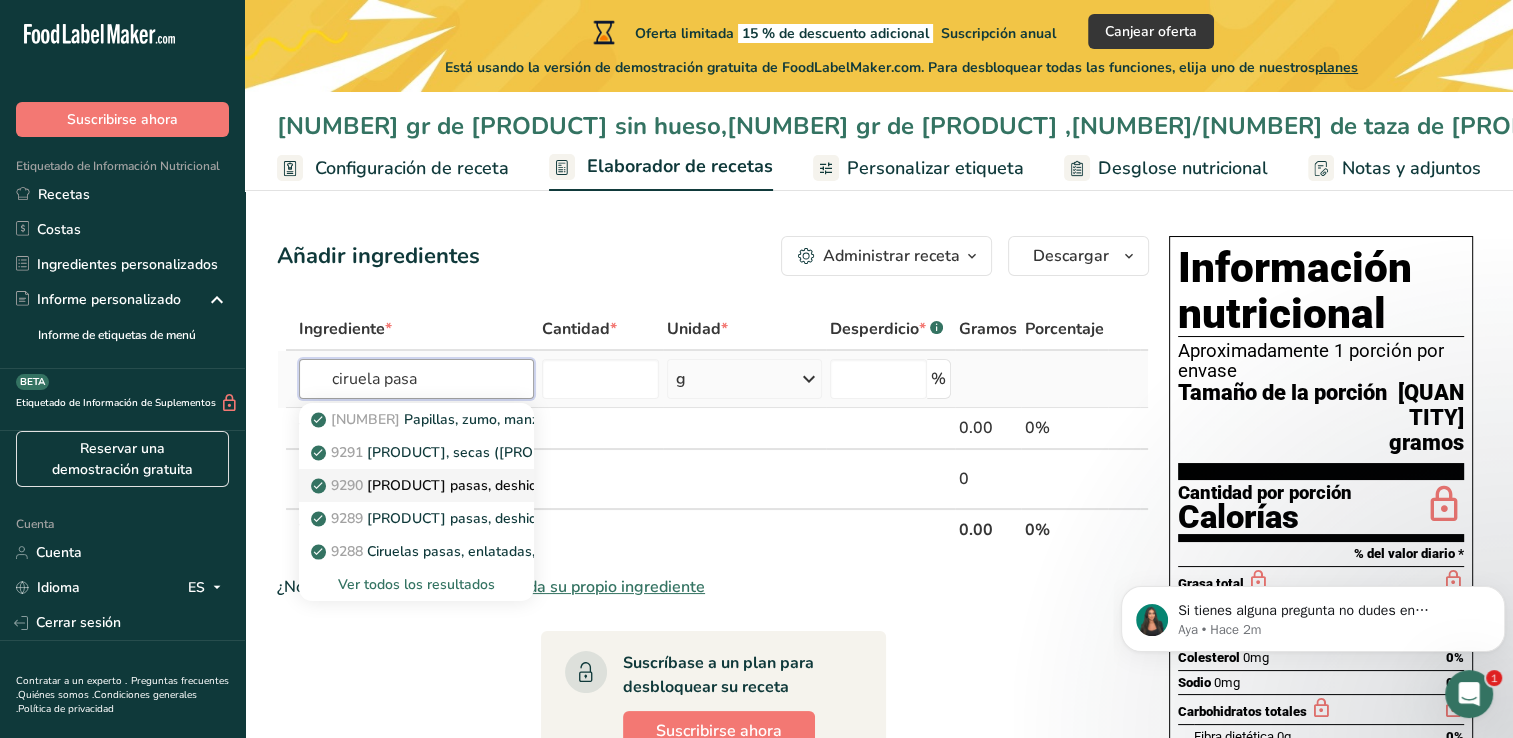 type on "ciruela pasa" 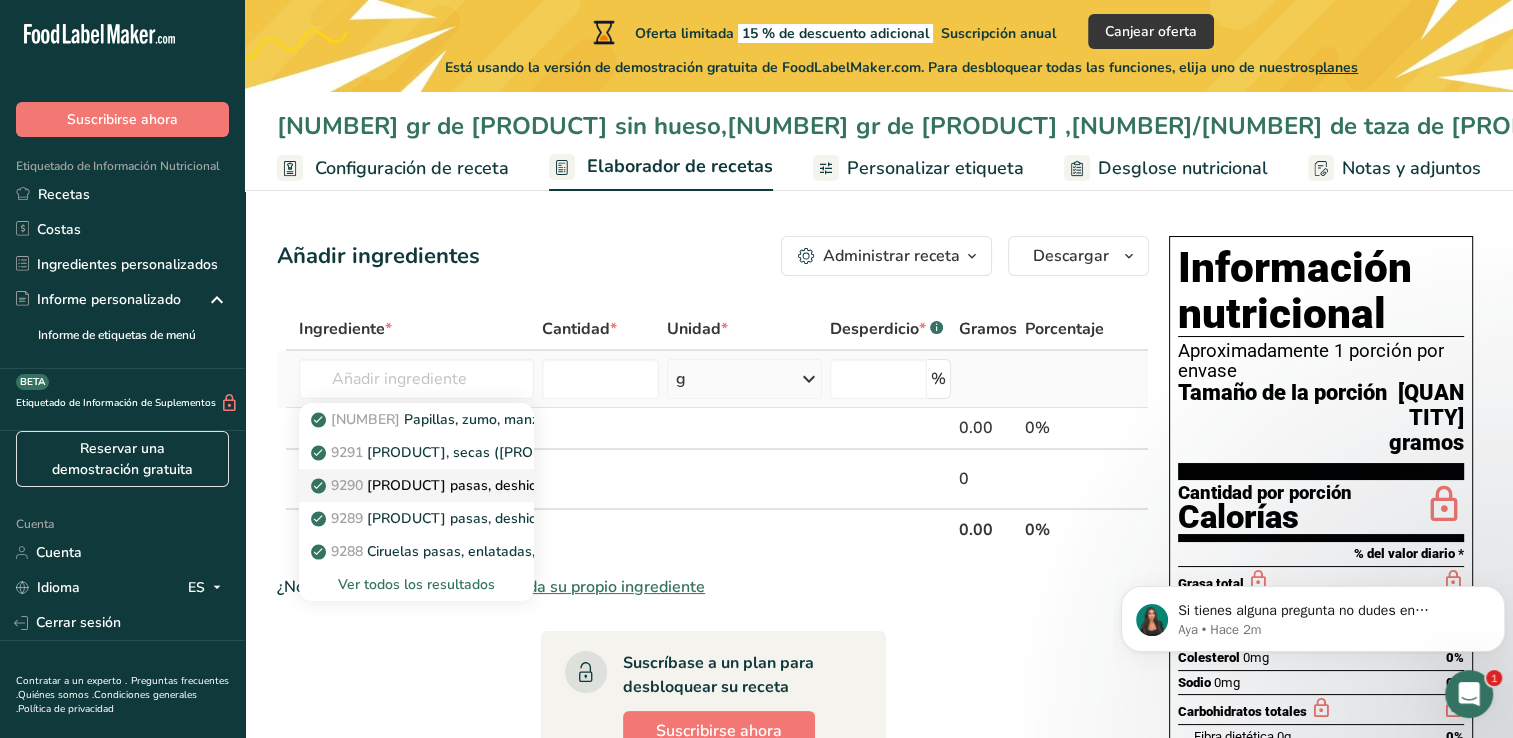 click on "[PRODUCT] pasas, deshidratadas (baja humedad), guisadas" at bounding box center (561, 485) 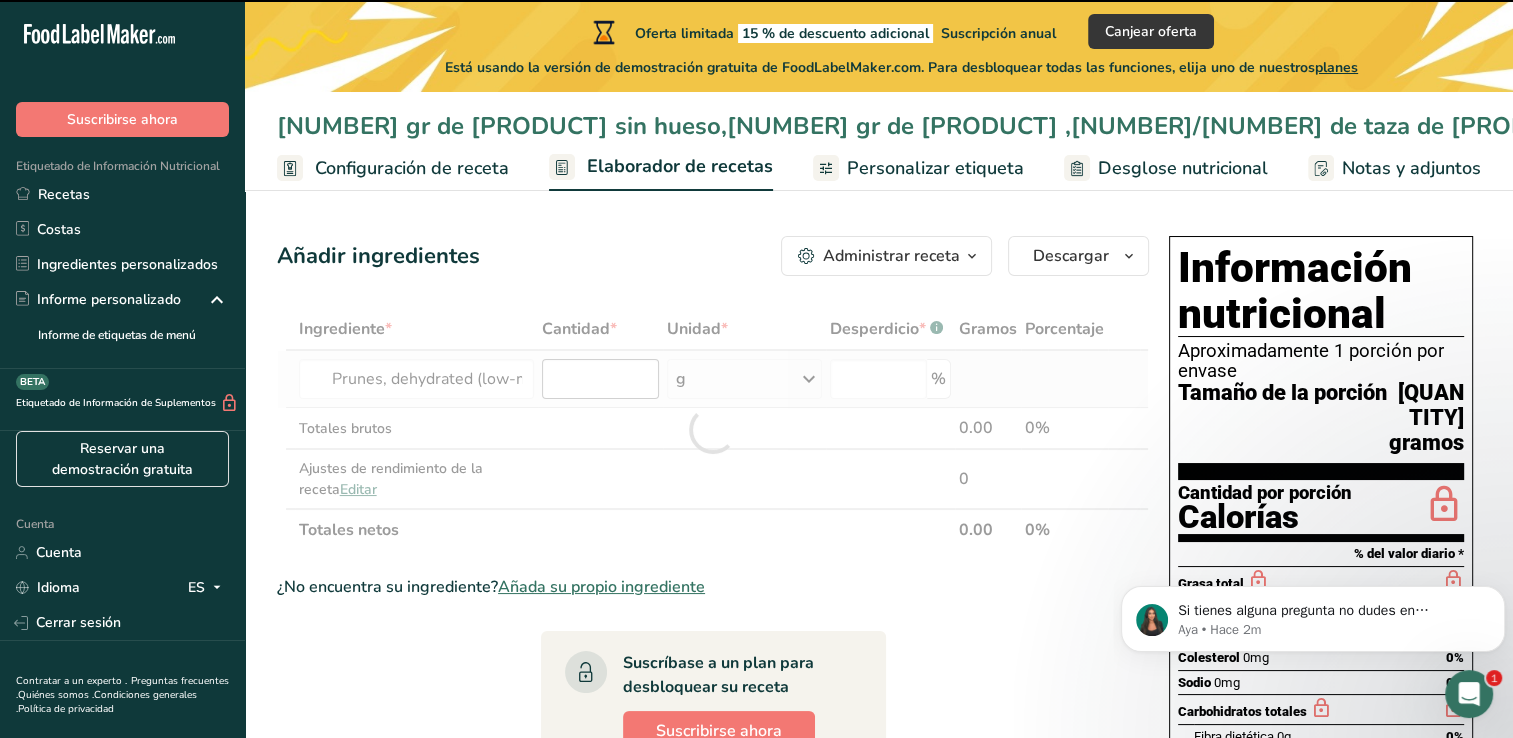 type on "0" 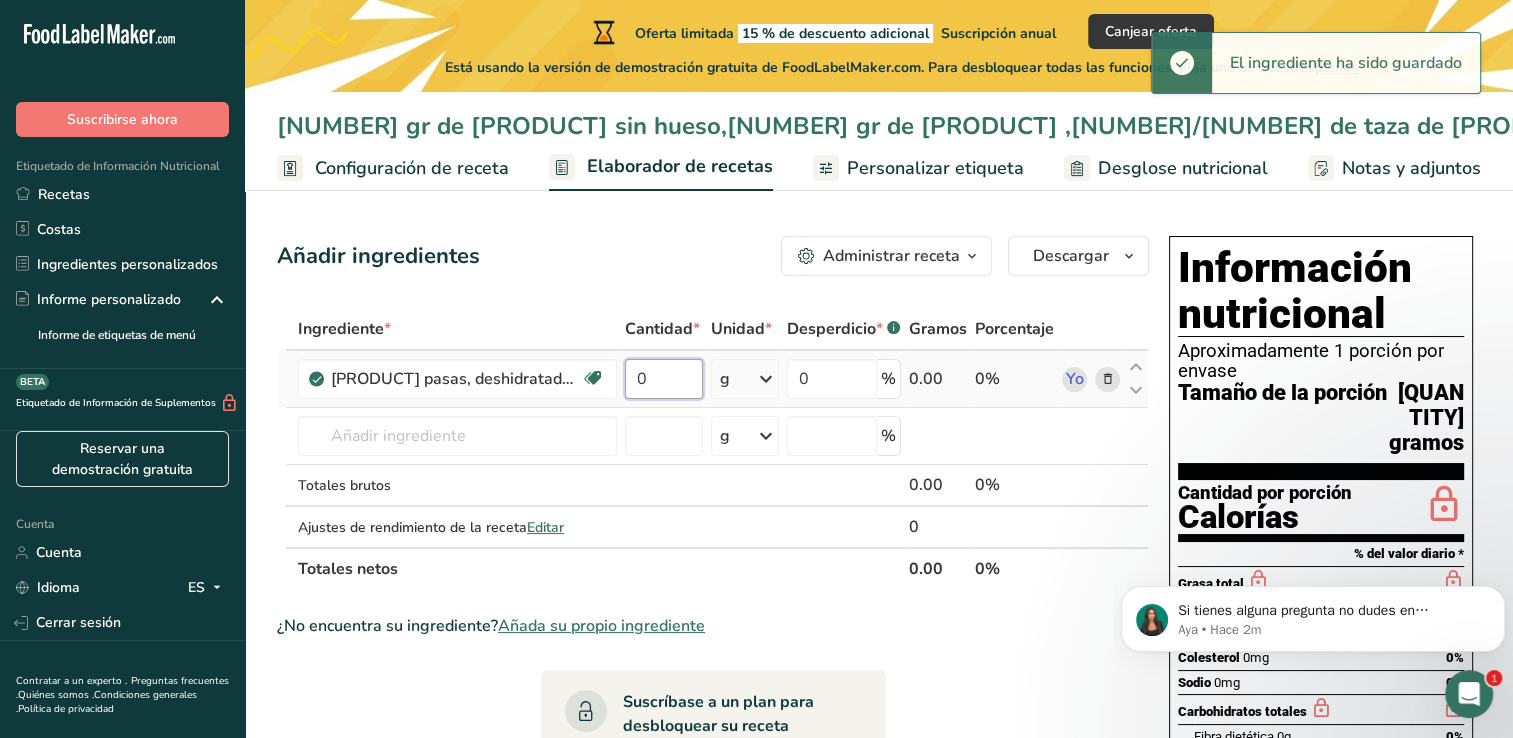 click on "0" at bounding box center [664, 379] 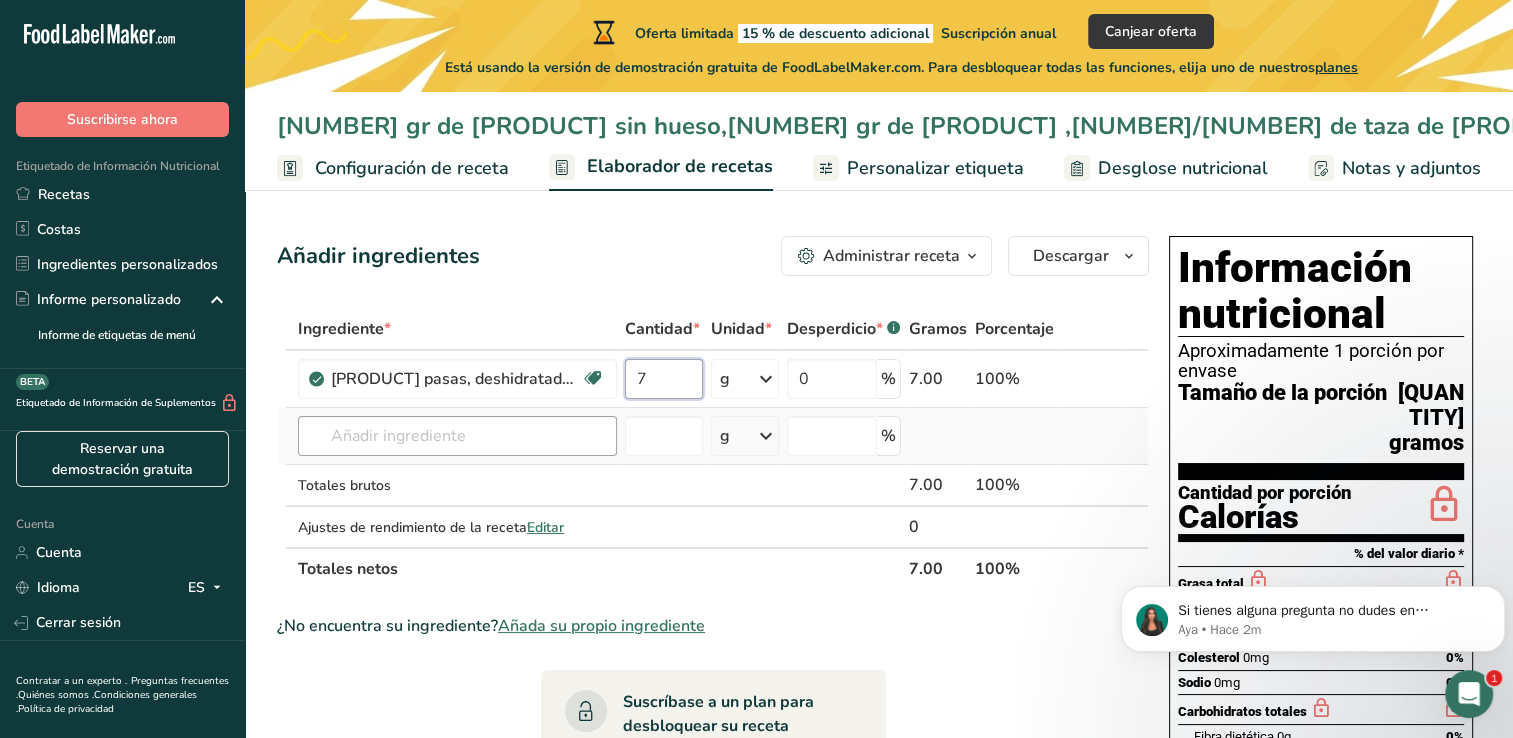 type on "7" 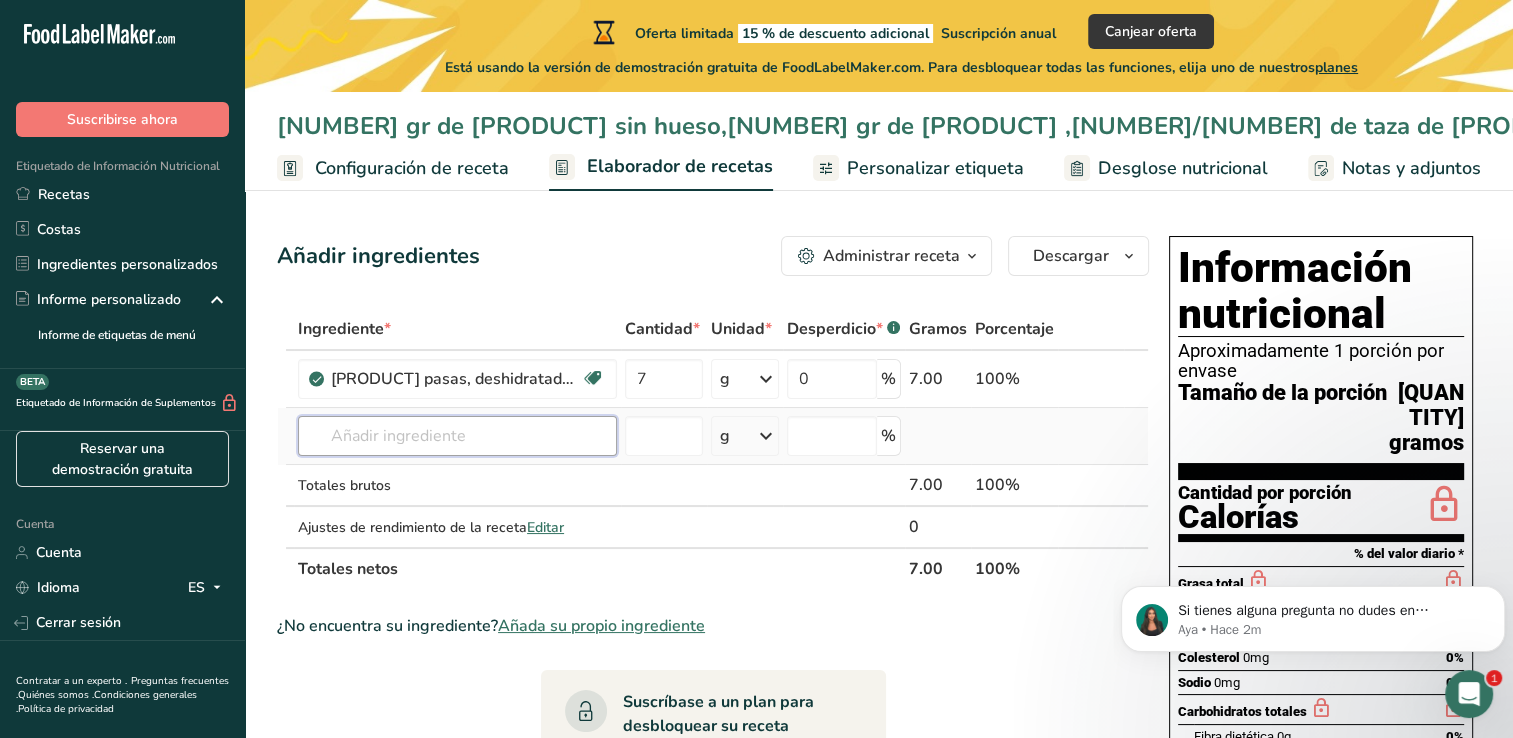 click on "Ingrediente *
Cantidad *
Unidad *
Desperdicio *   .a-a{fill:#347362;}.b-a{fill:#fff;}          Gramos
Porcentaje
Ciruelas pasas, deshidratadas (baja humedad), guisadas
Fuente de antioxidantes
Libre de lácteos
Libre de gluten
Vegano
Vegetariano
Libre de soja
[QUANTITY]
g
Porciones
[QUANTITY] cup
Unidades de peso
g
kg
mg
Ver más
Unidades de volumen
litro
Las unidades de volumen requieren una conversión de densidad. Si conoce la densidad de su ingrediente, introdúzcala a continuación. De lo contrario, haga clic en "RIA", nuestra asistente regulatoria de IA, quien podrá ayudarle.
lb/pie³" at bounding box center [713, 449] 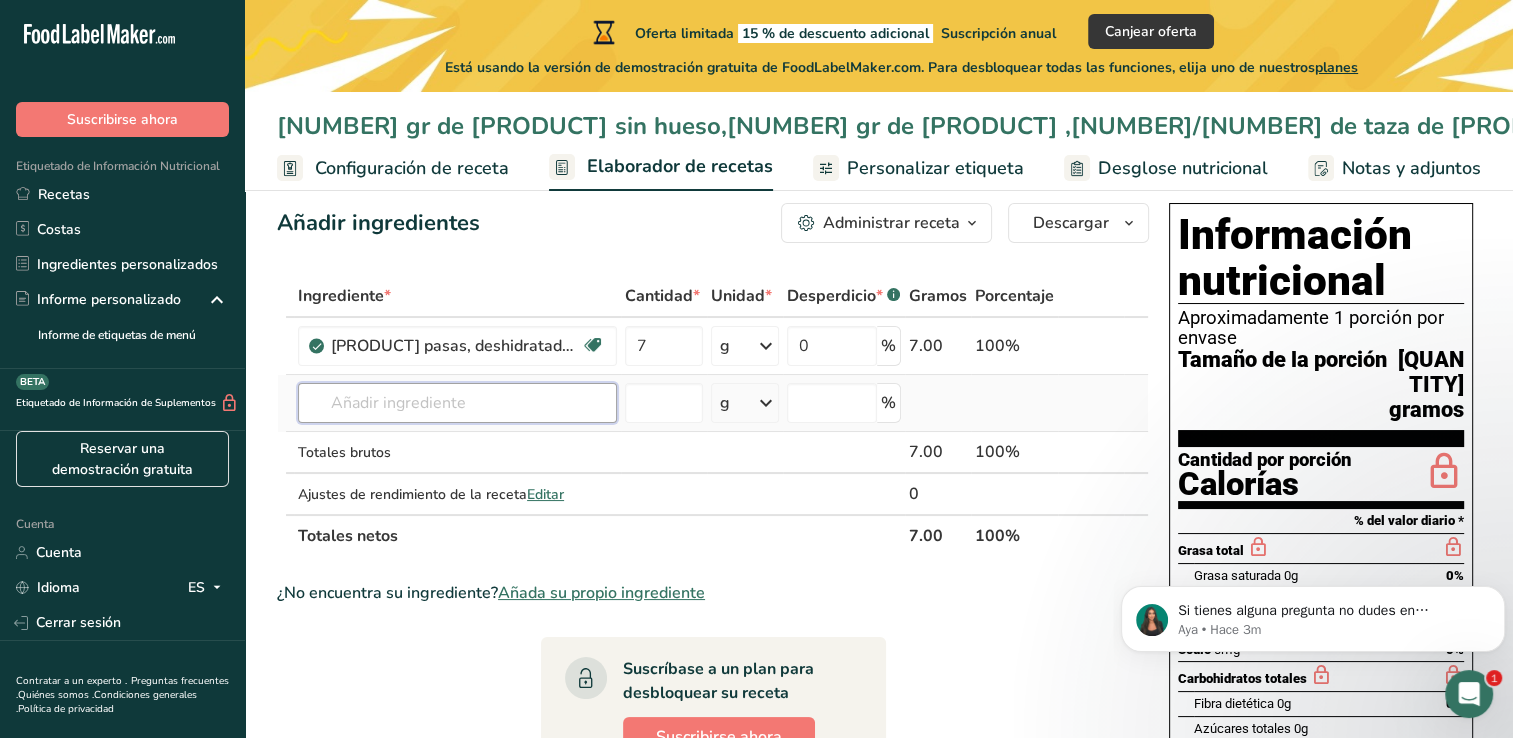 scroll, scrollTop: 25, scrollLeft: 0, axis: vertical 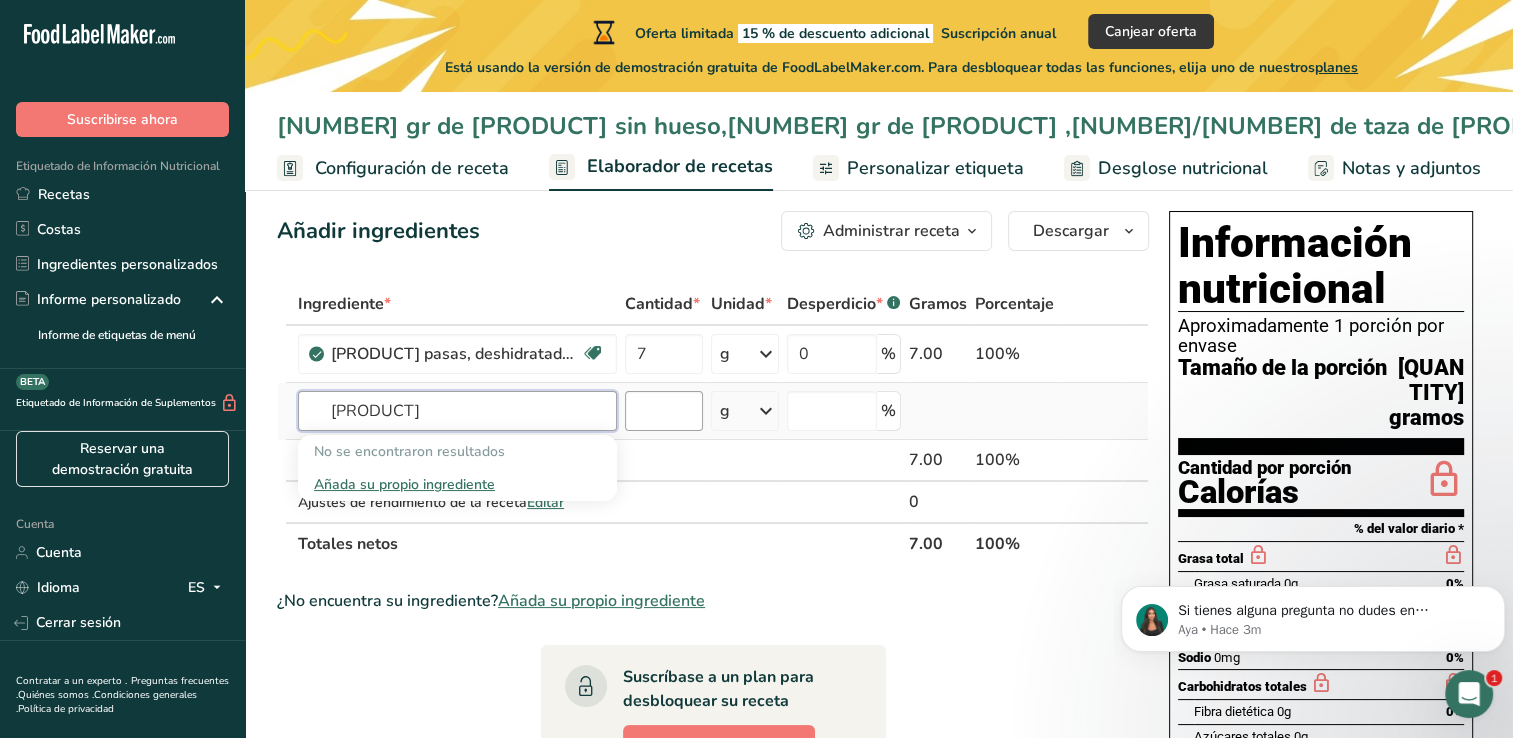 type on "[PRODUCT]" 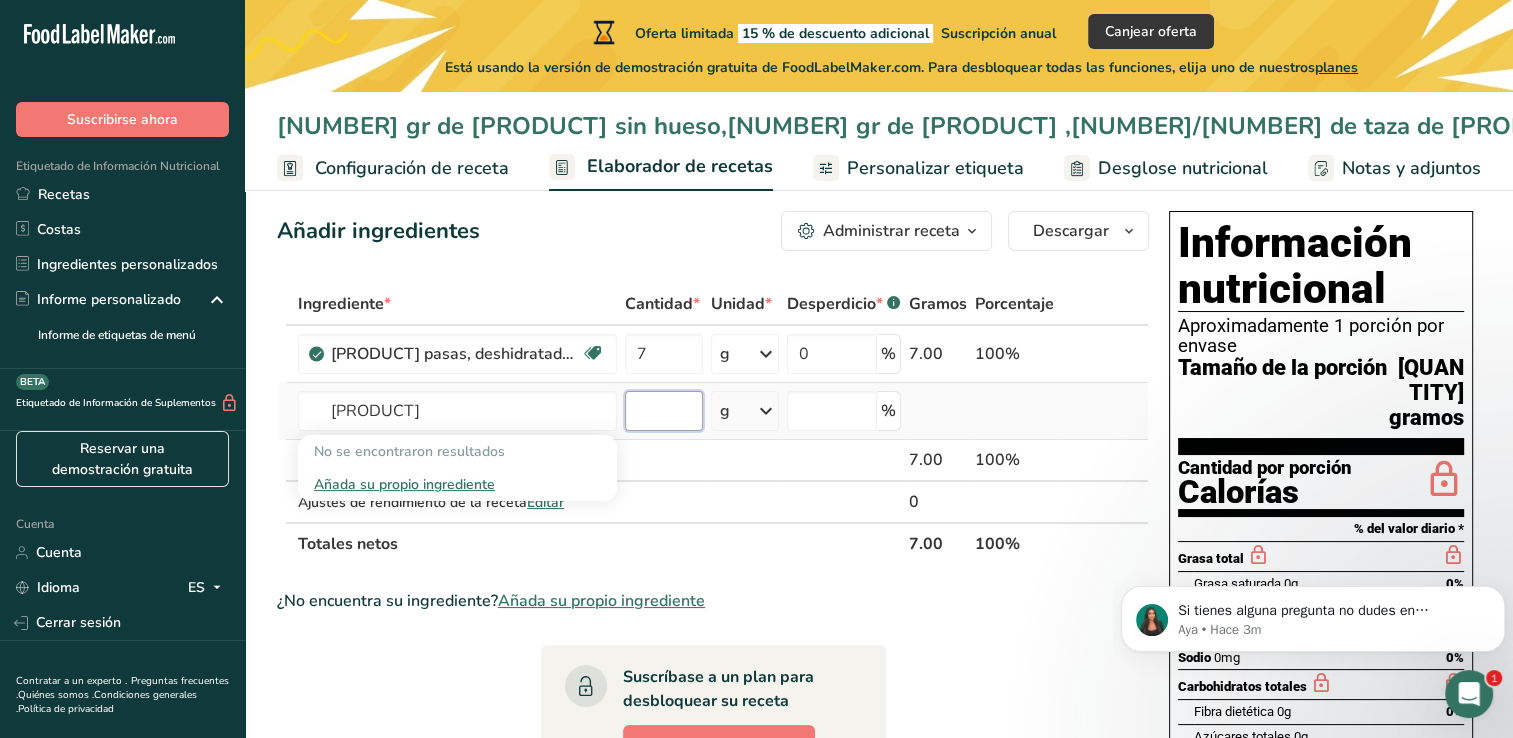 type 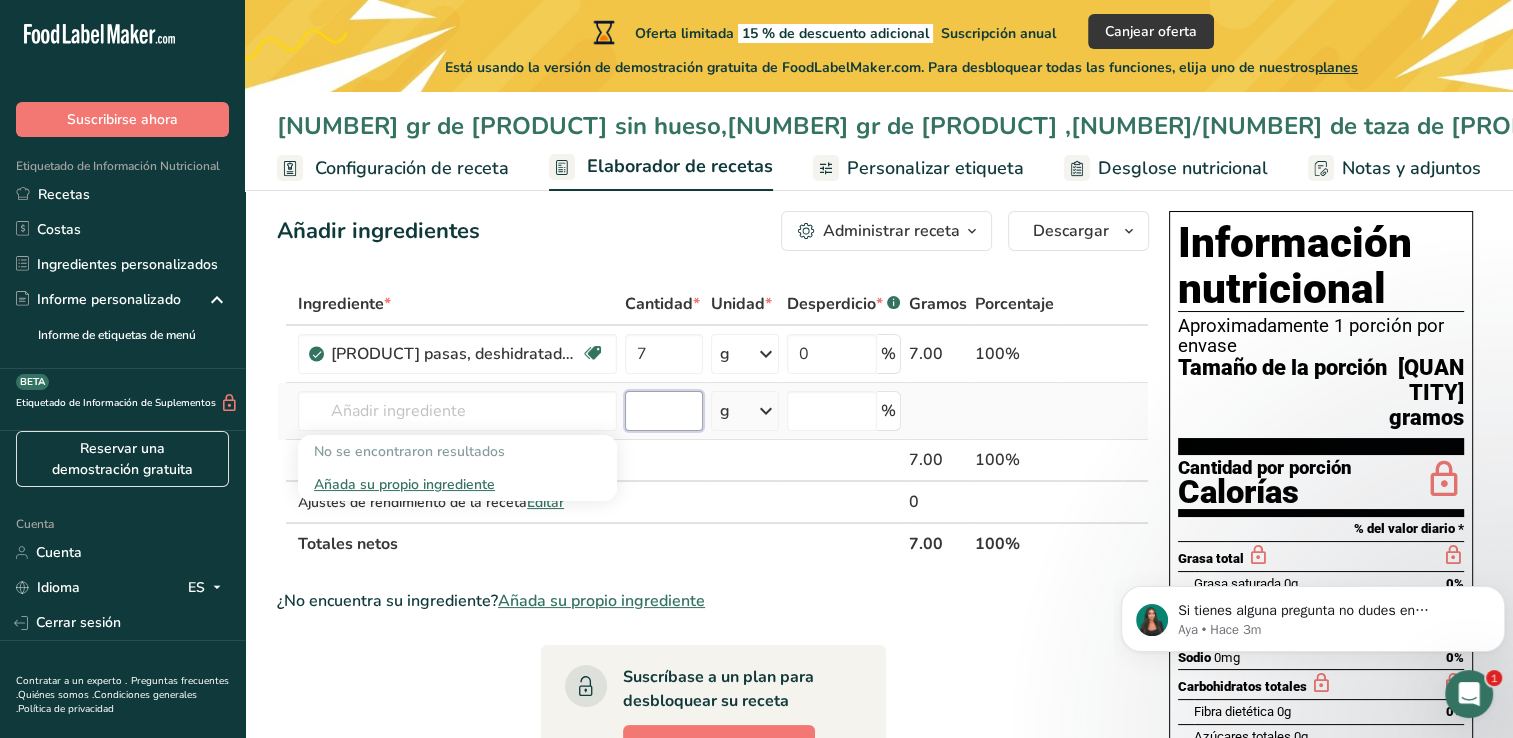 click at bounding box center [664, 411] 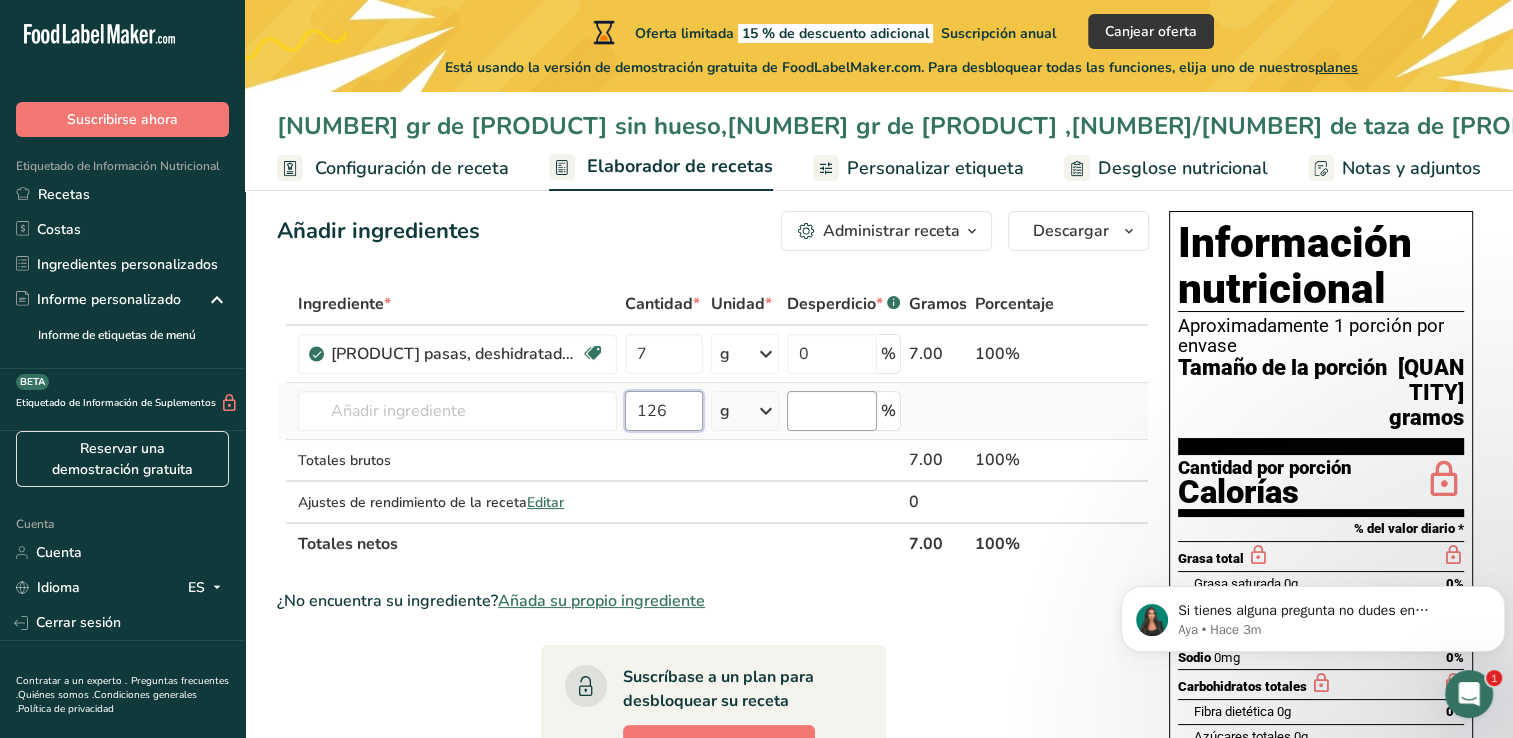 type on "126" 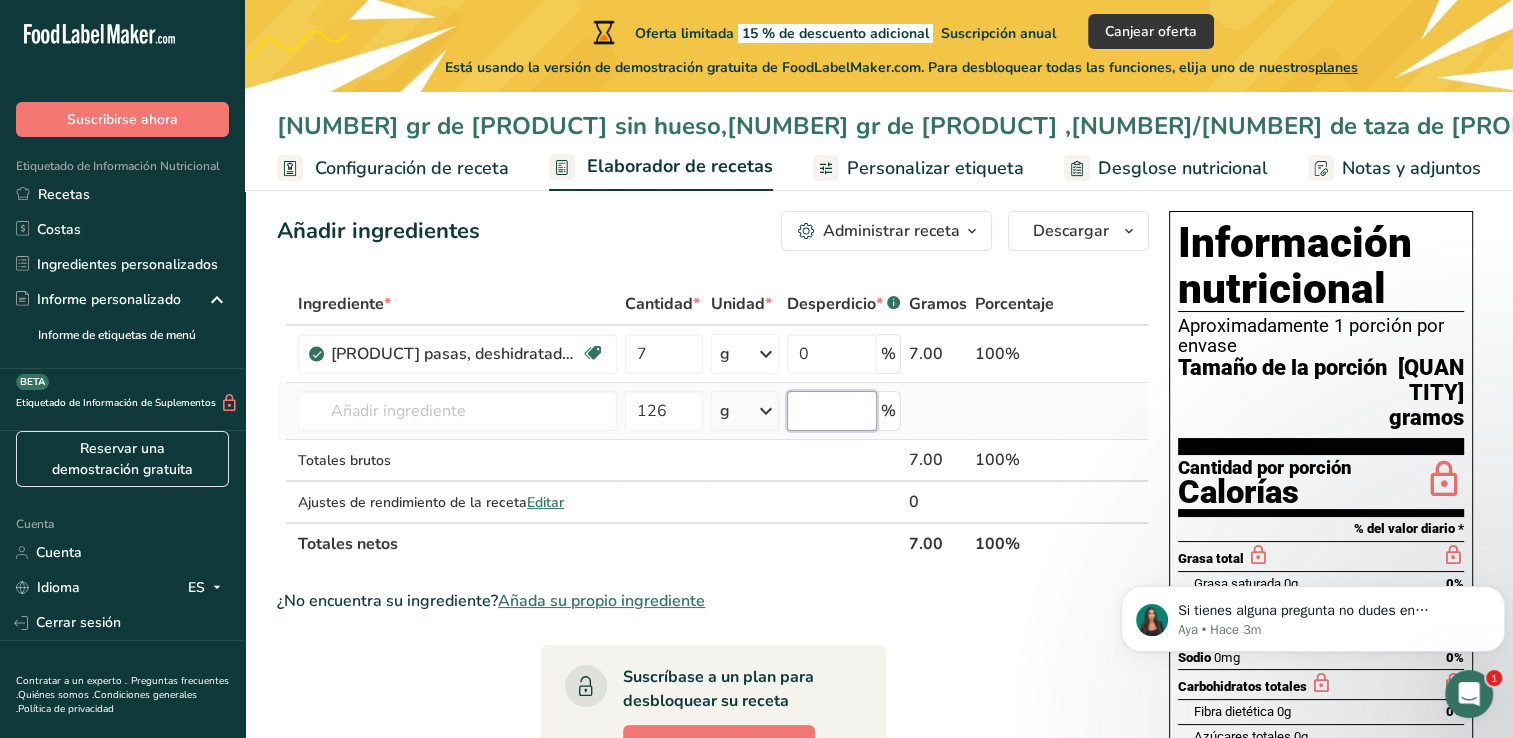 click at bounding box center [832, 411] 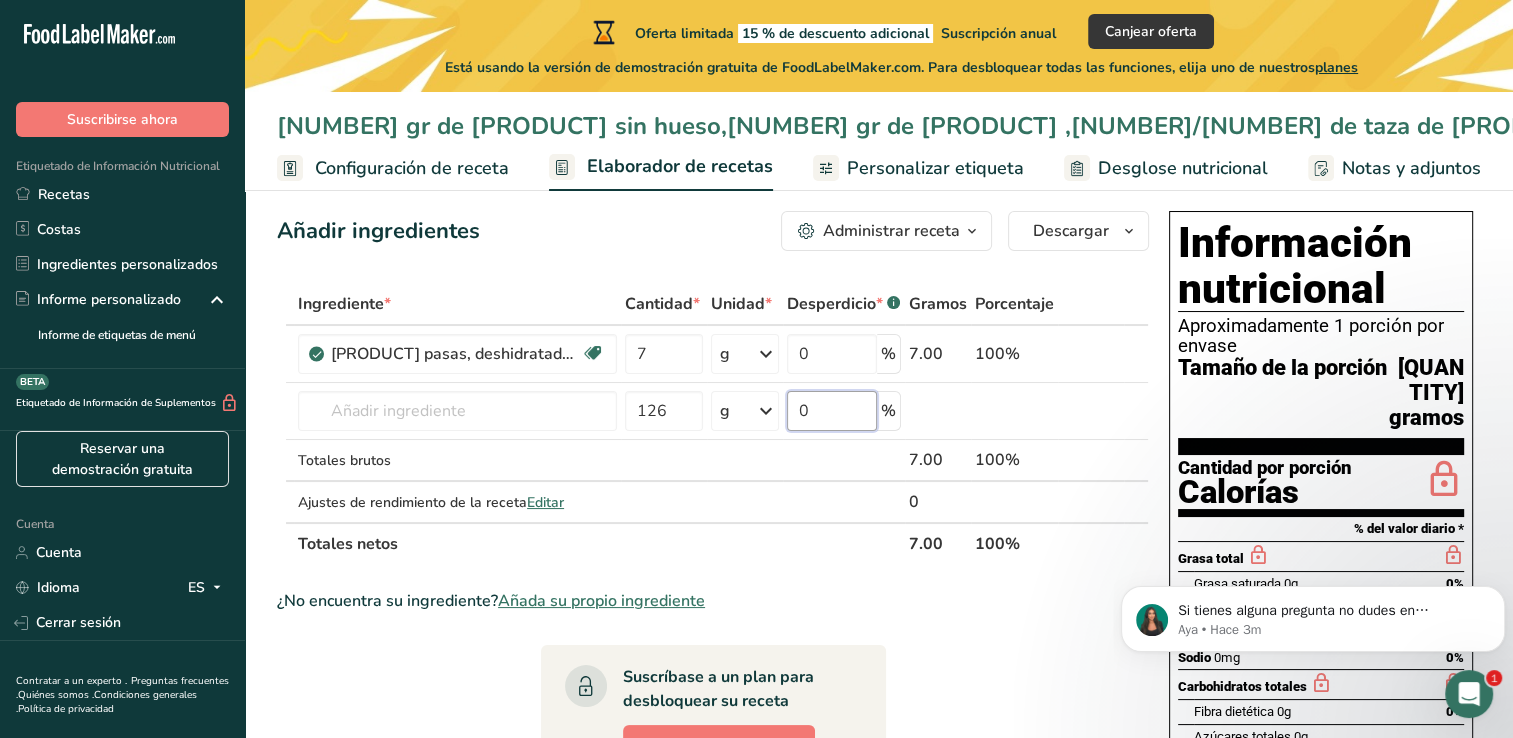 type on "0" 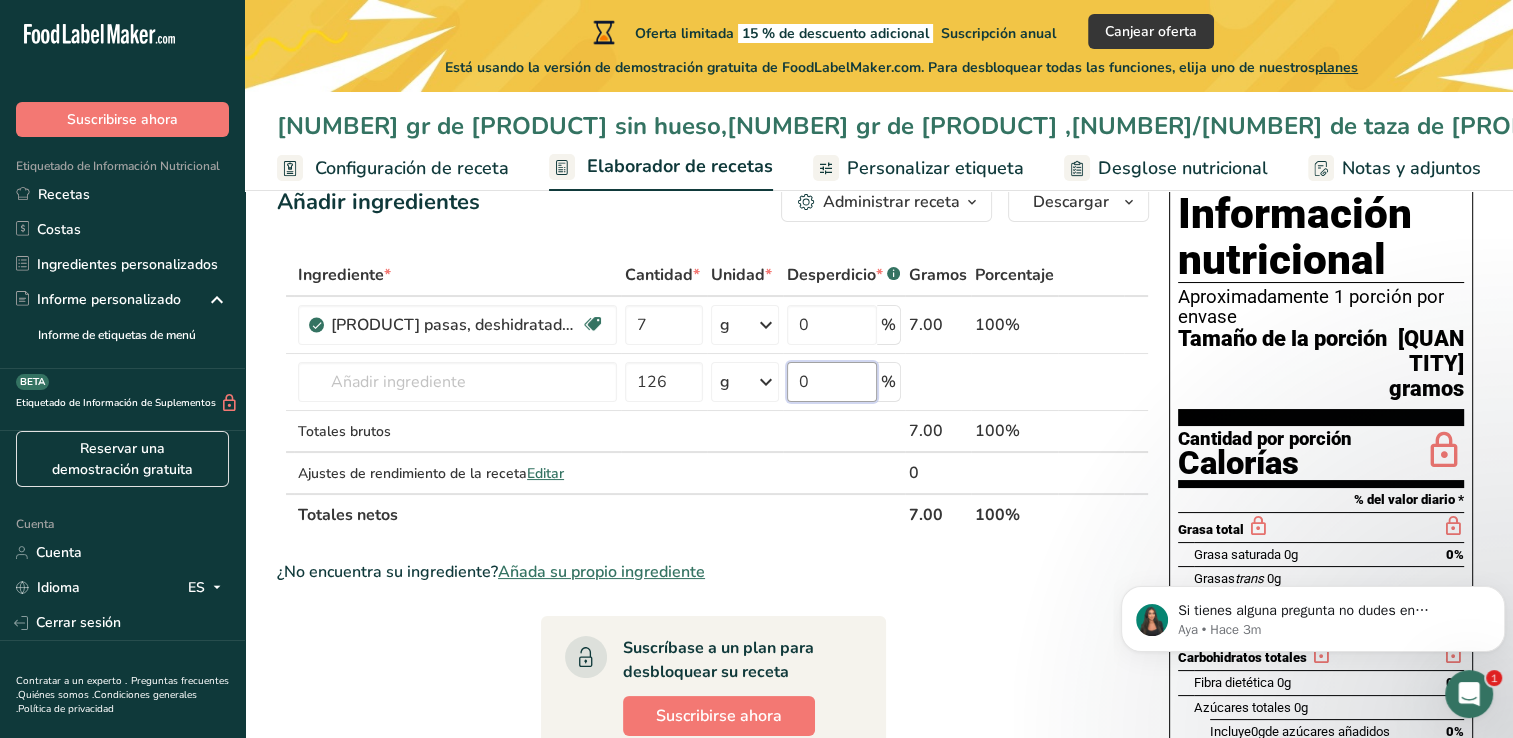 scroll, scrollTop: 60, scrollLeft: 0, axis: vertical 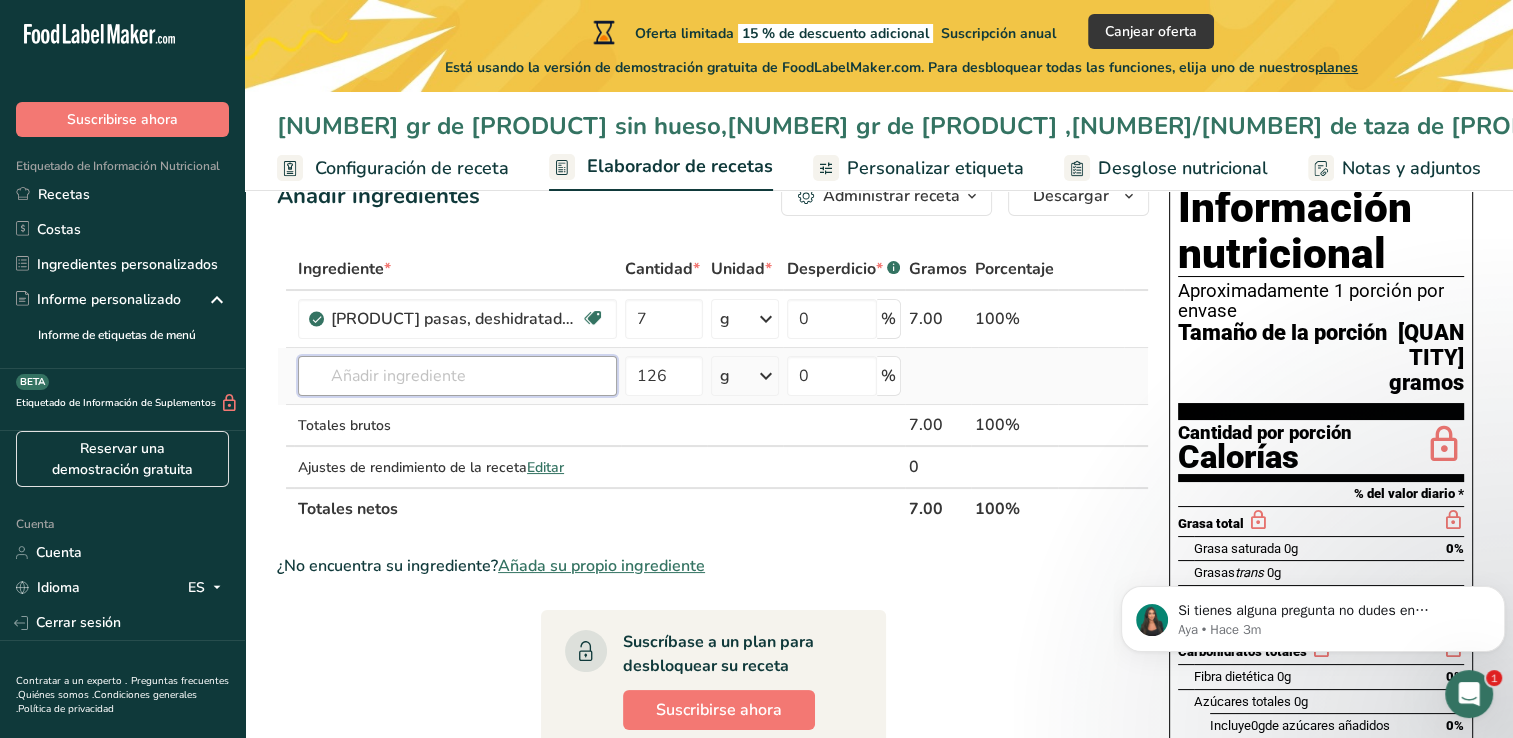 click at bounding box center [457, 376] 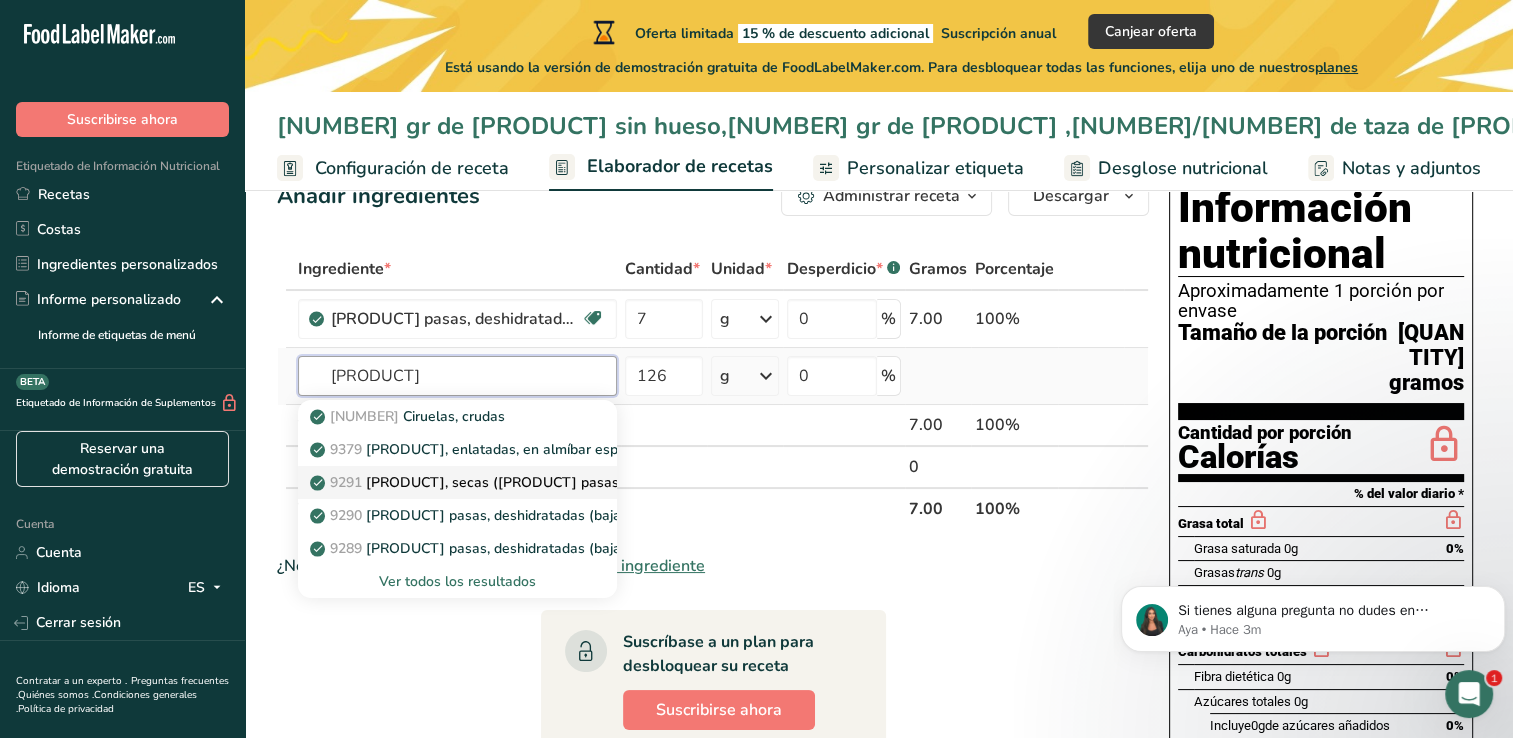 type on "[PRODUCT]" 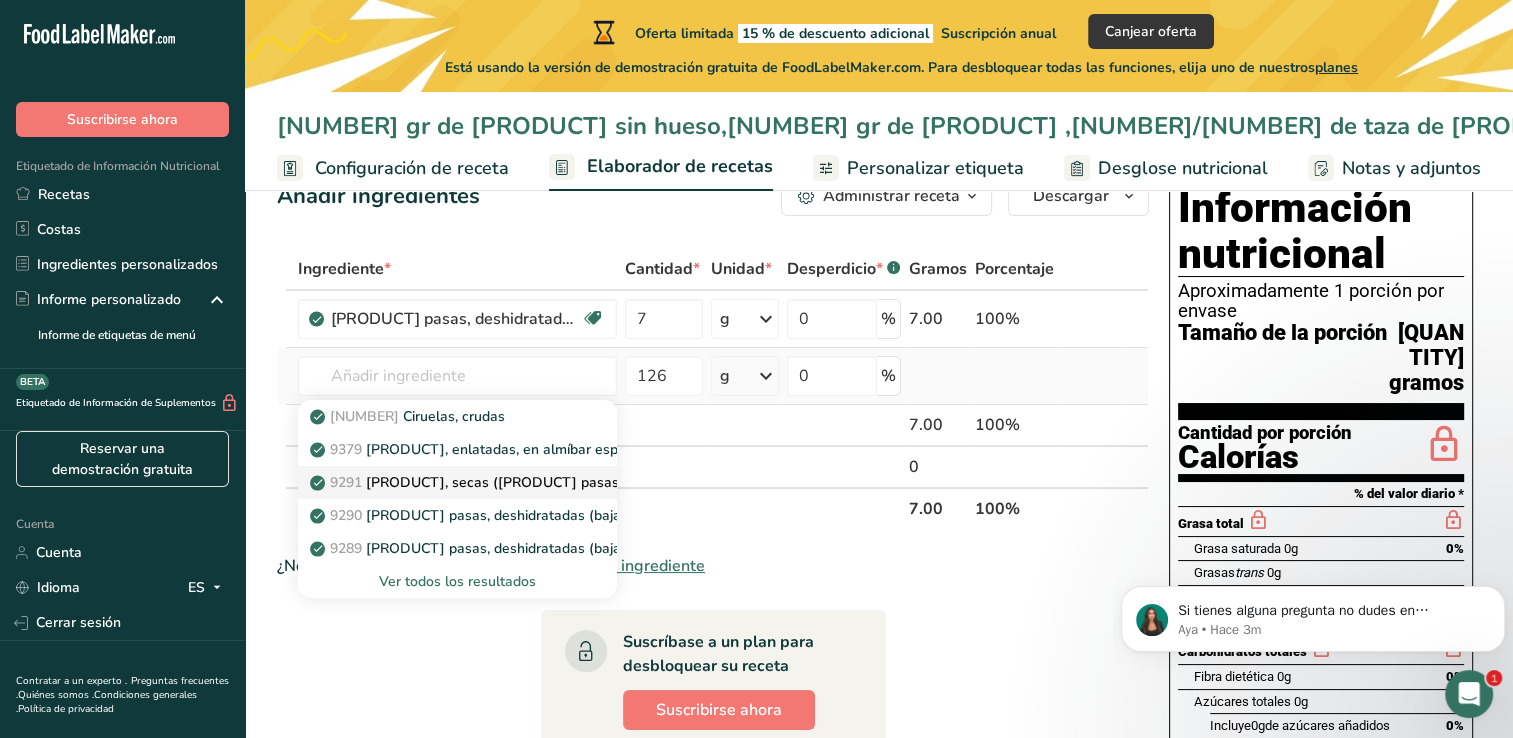click on "[NUMBER]
[PRODUCT], secas ([PRODUCT] pasas), crudas" at bounding box center (457, 482) 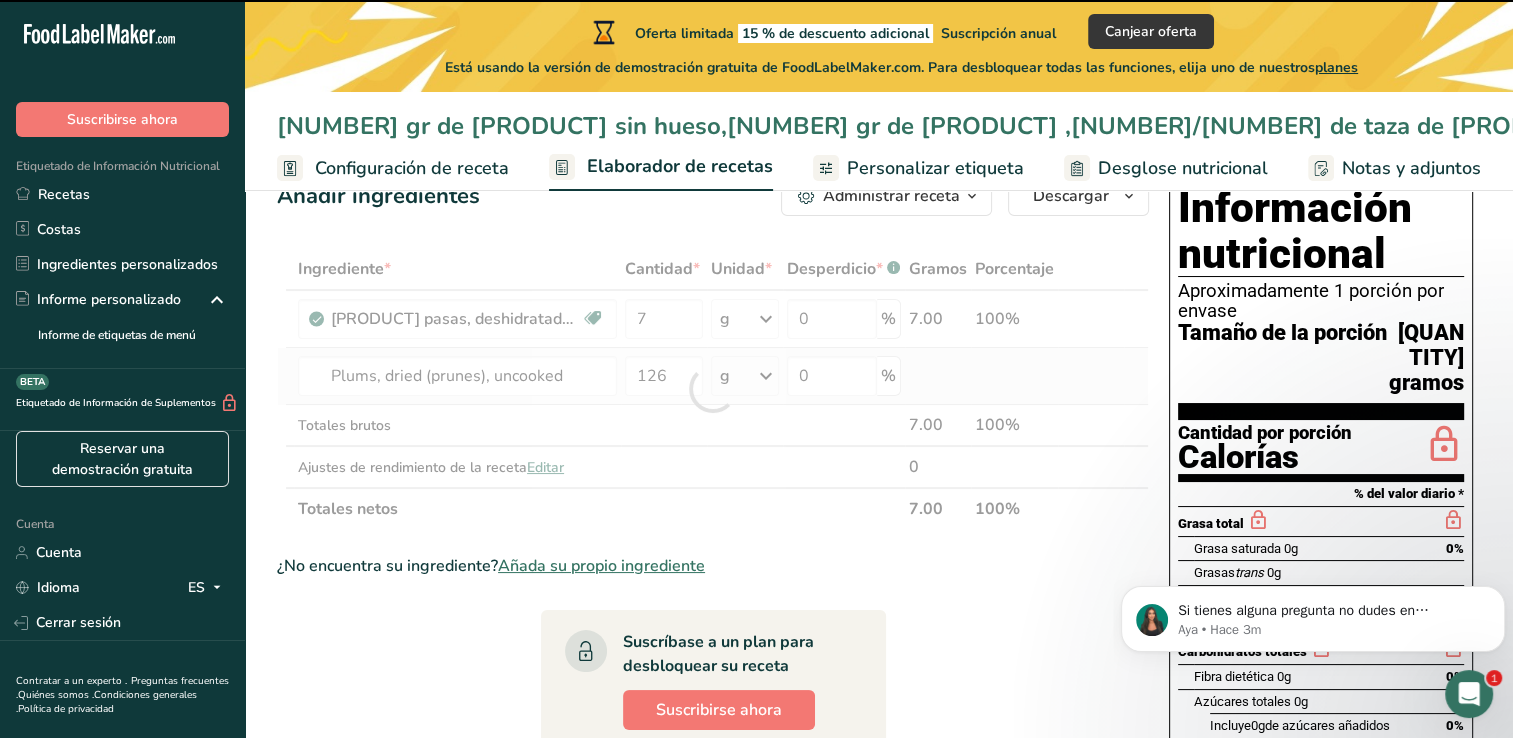 type on "0" 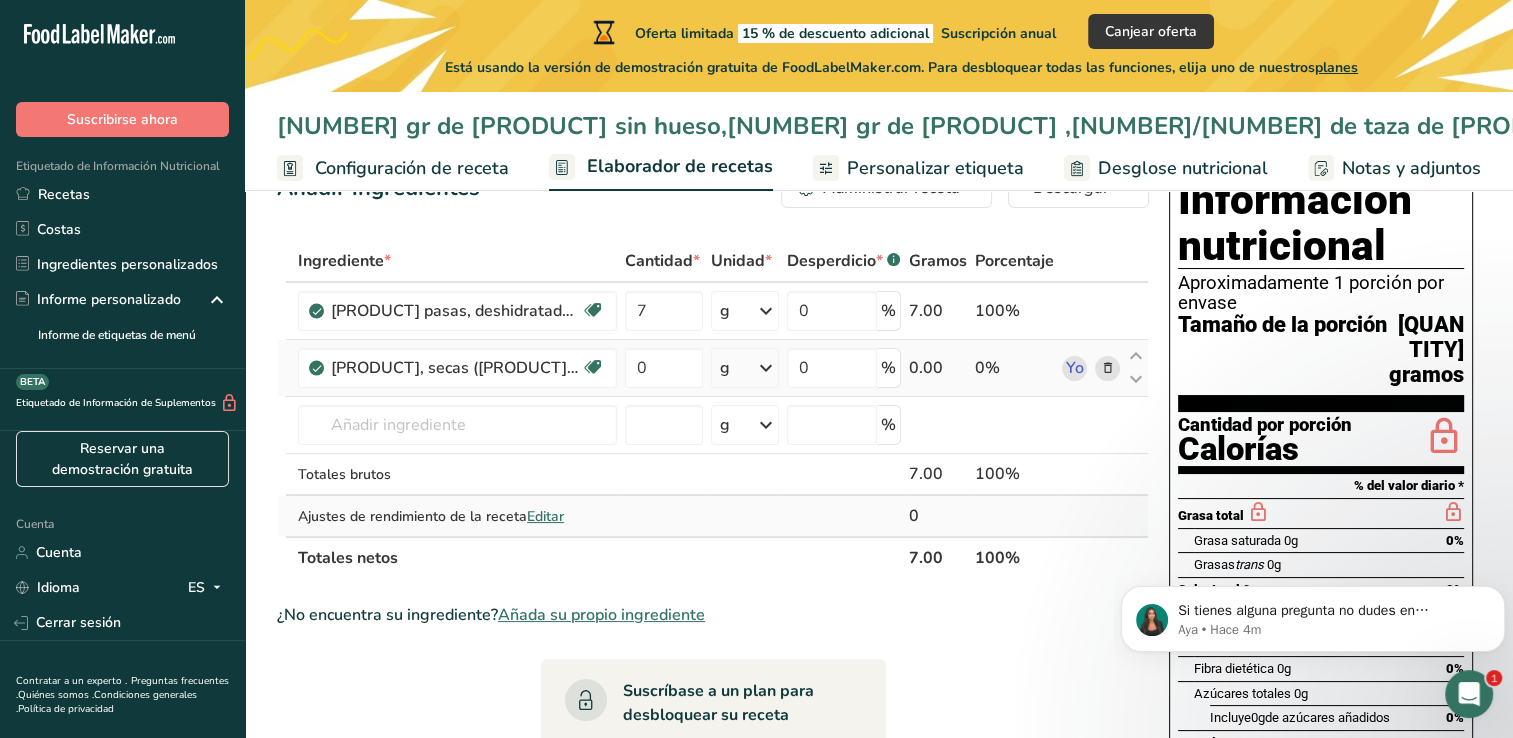 scroll, scrollTop: 66, scrollLeft: 0, axis: vertical 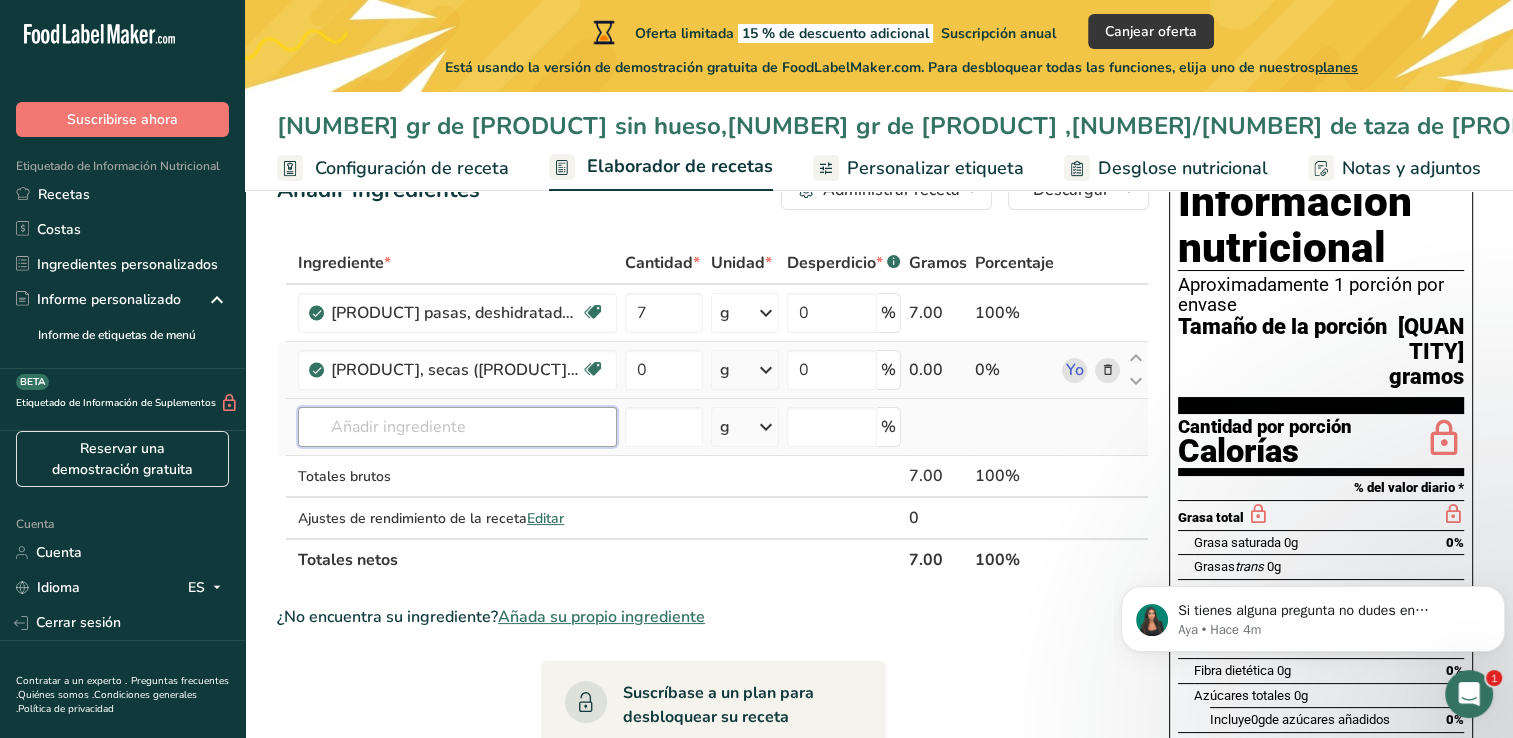click at bounding box center (457, 427) 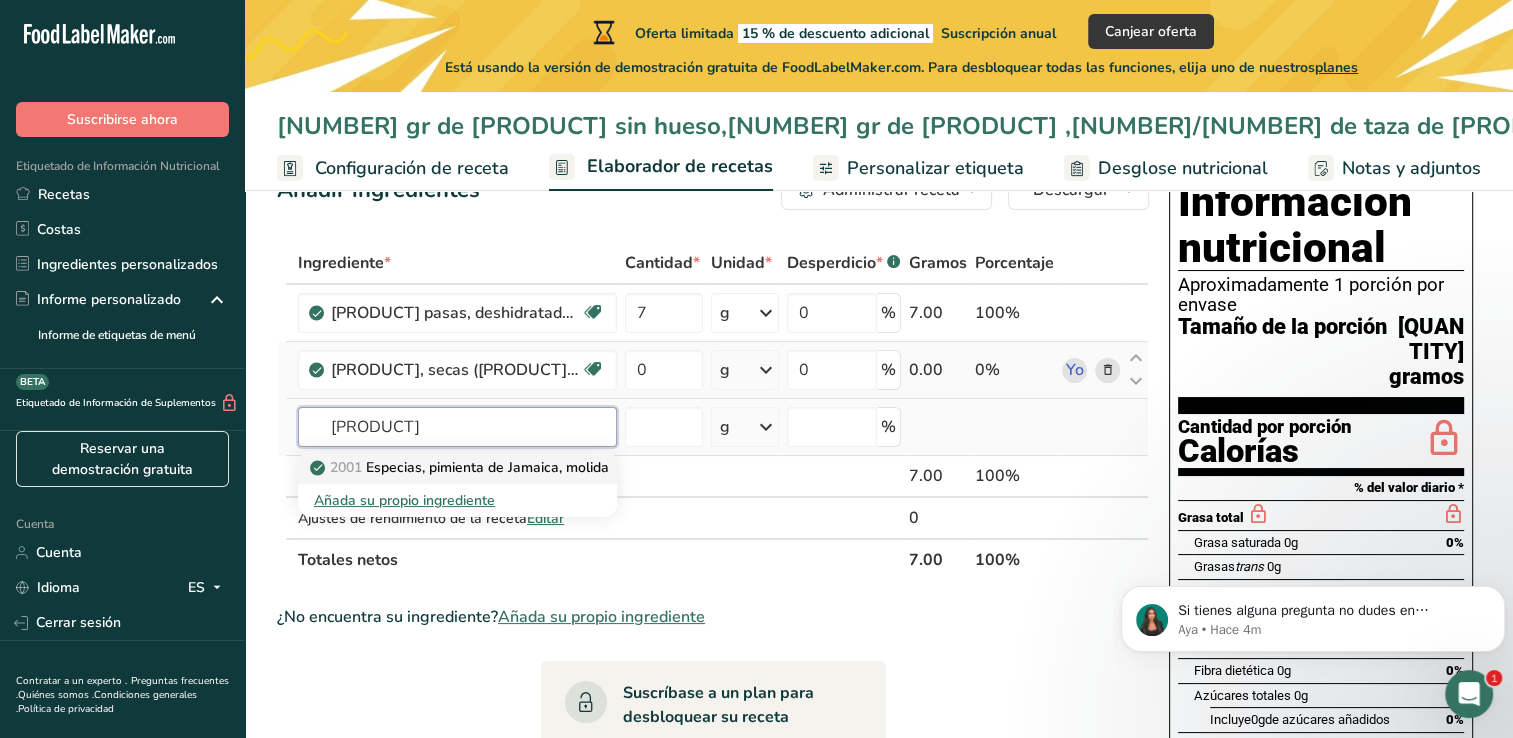type on "[PRODUCT]" 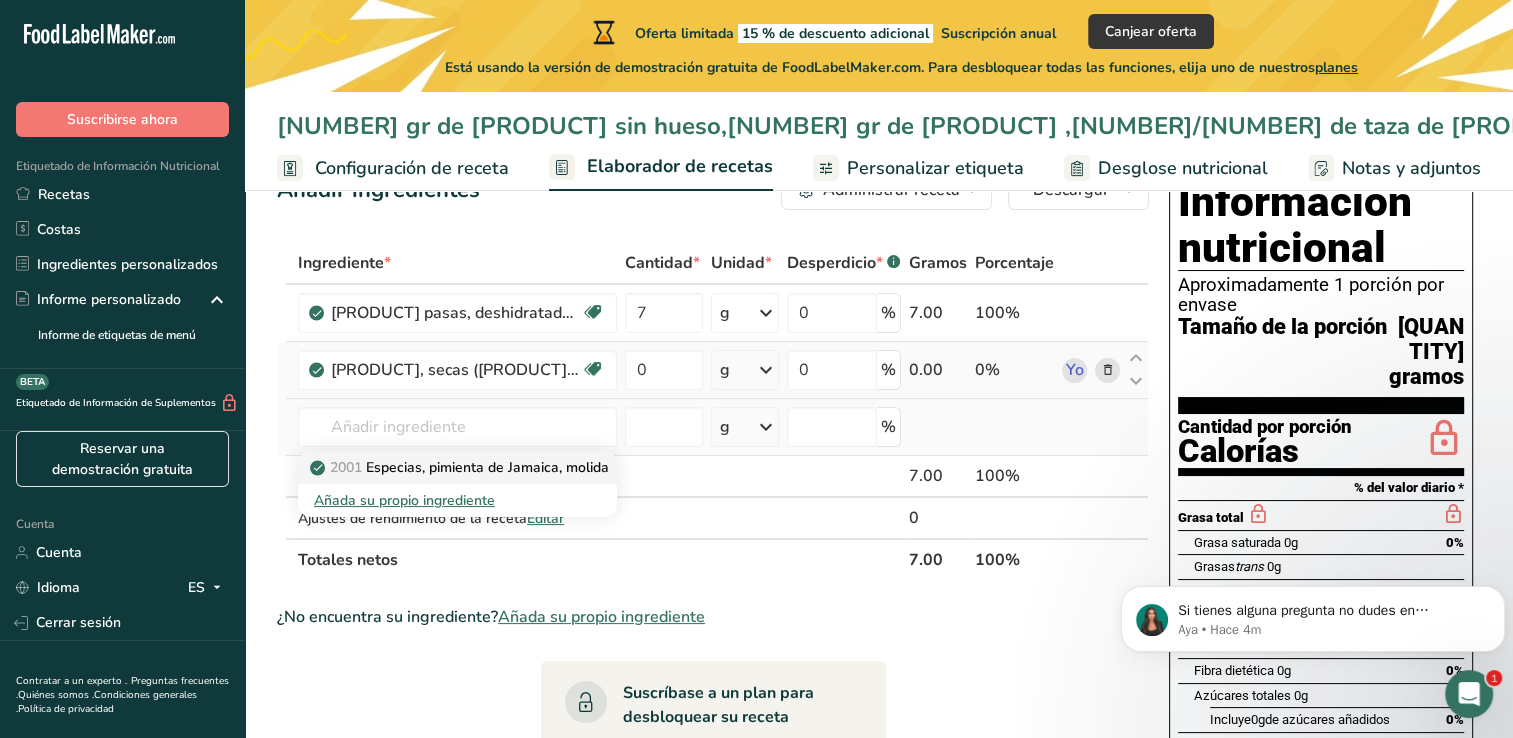 click on "Especias, pimienta de Jamaica, molida" at bounding box center [487, 467] 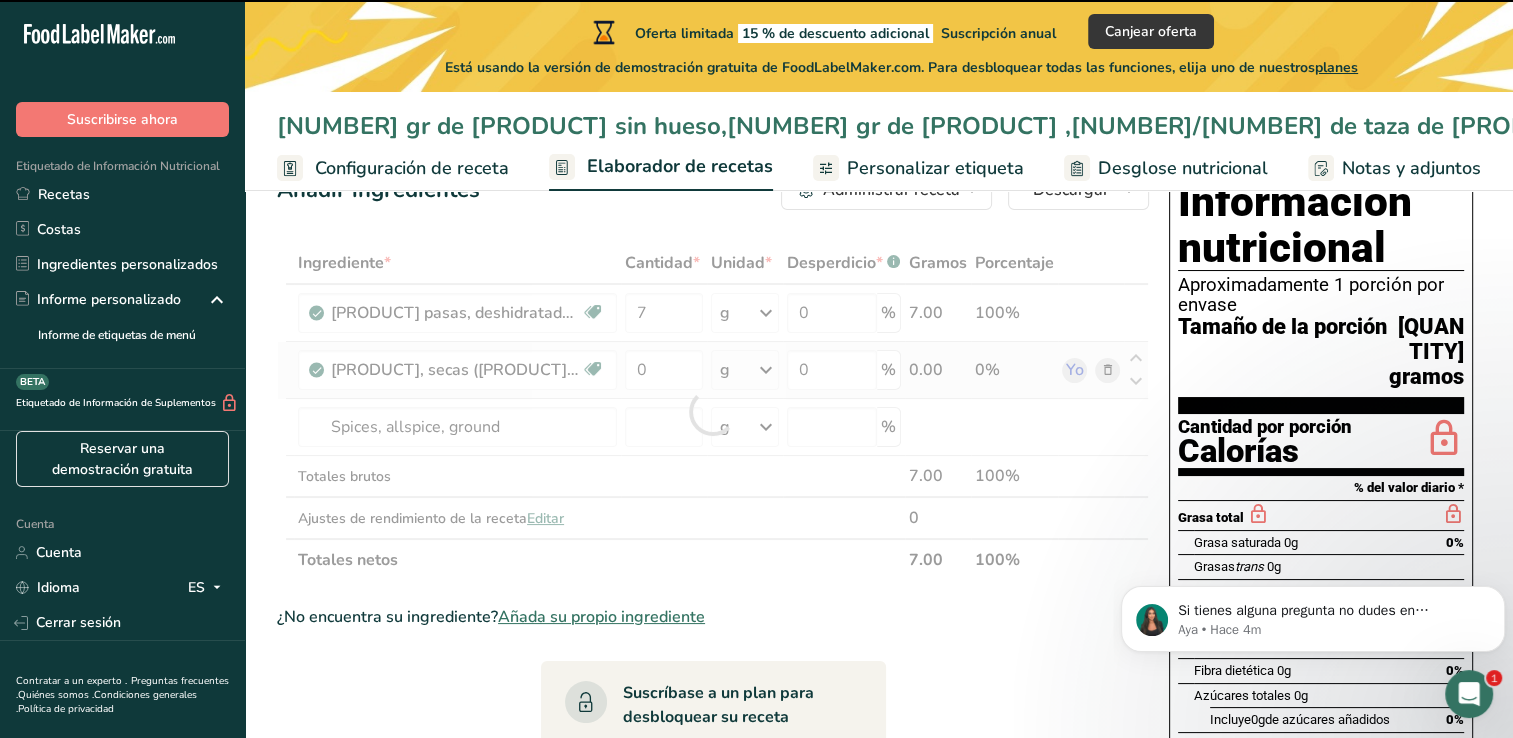 type on "0" 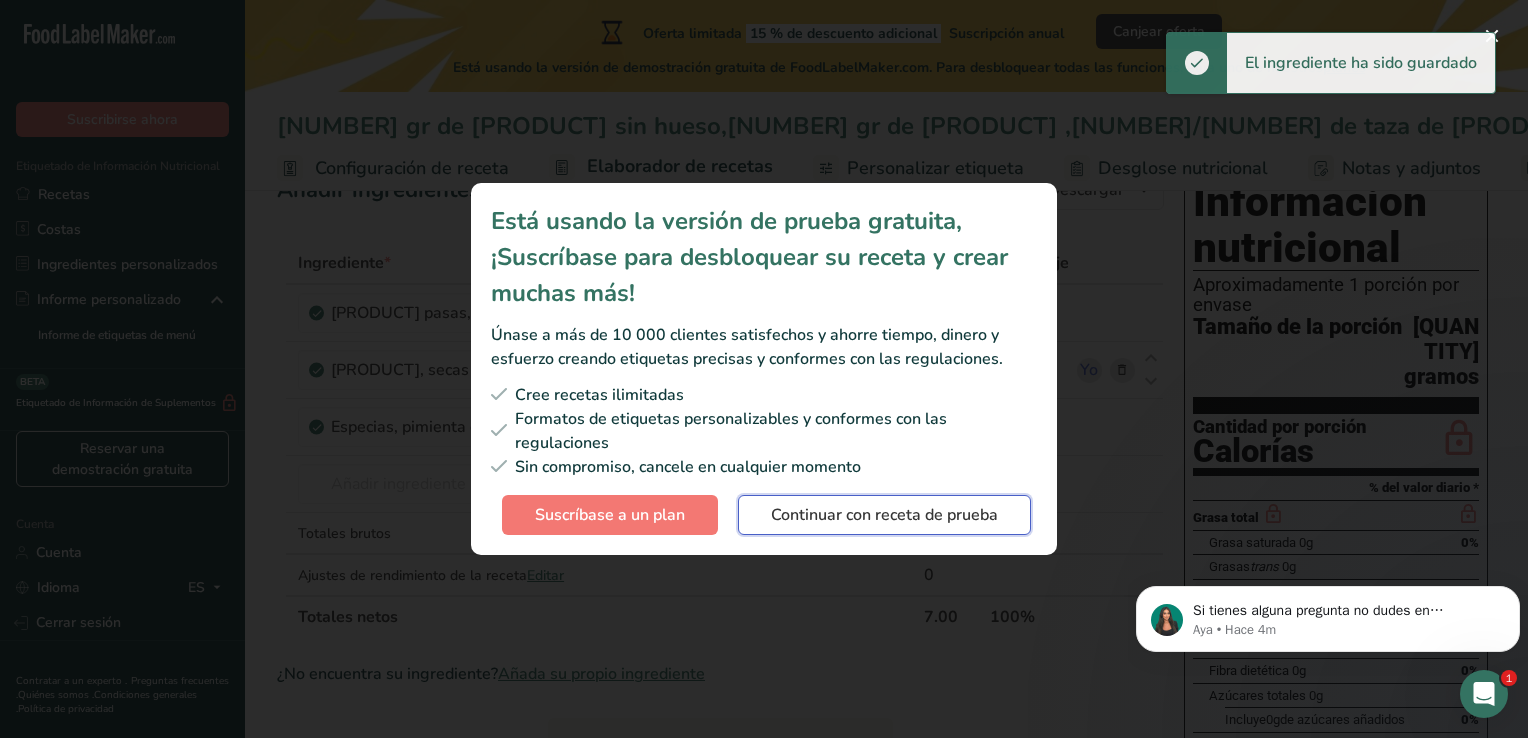 click on "Continuar con receta de prueba" at bounding box center [884, 515] 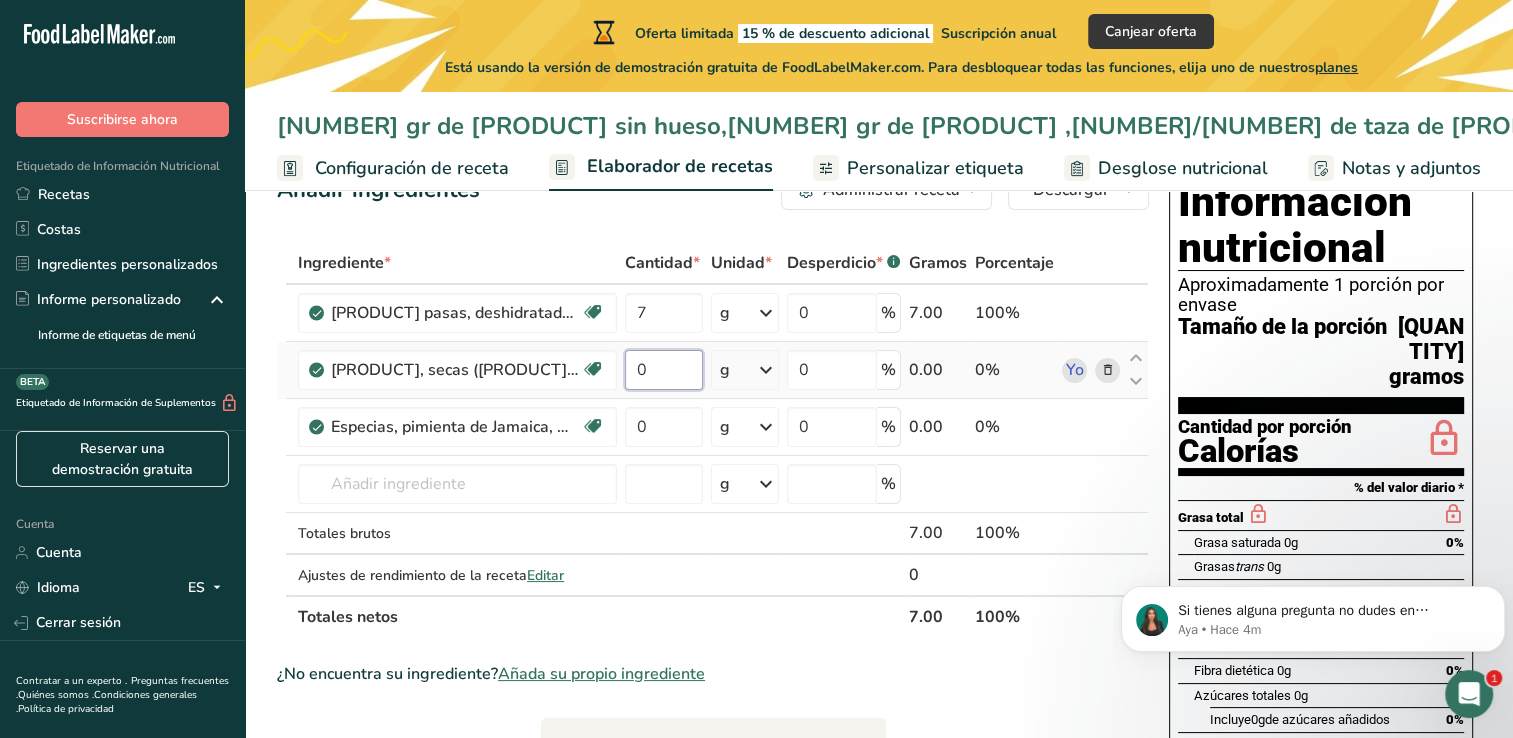 click on "0" at bounding box center (664, 370) 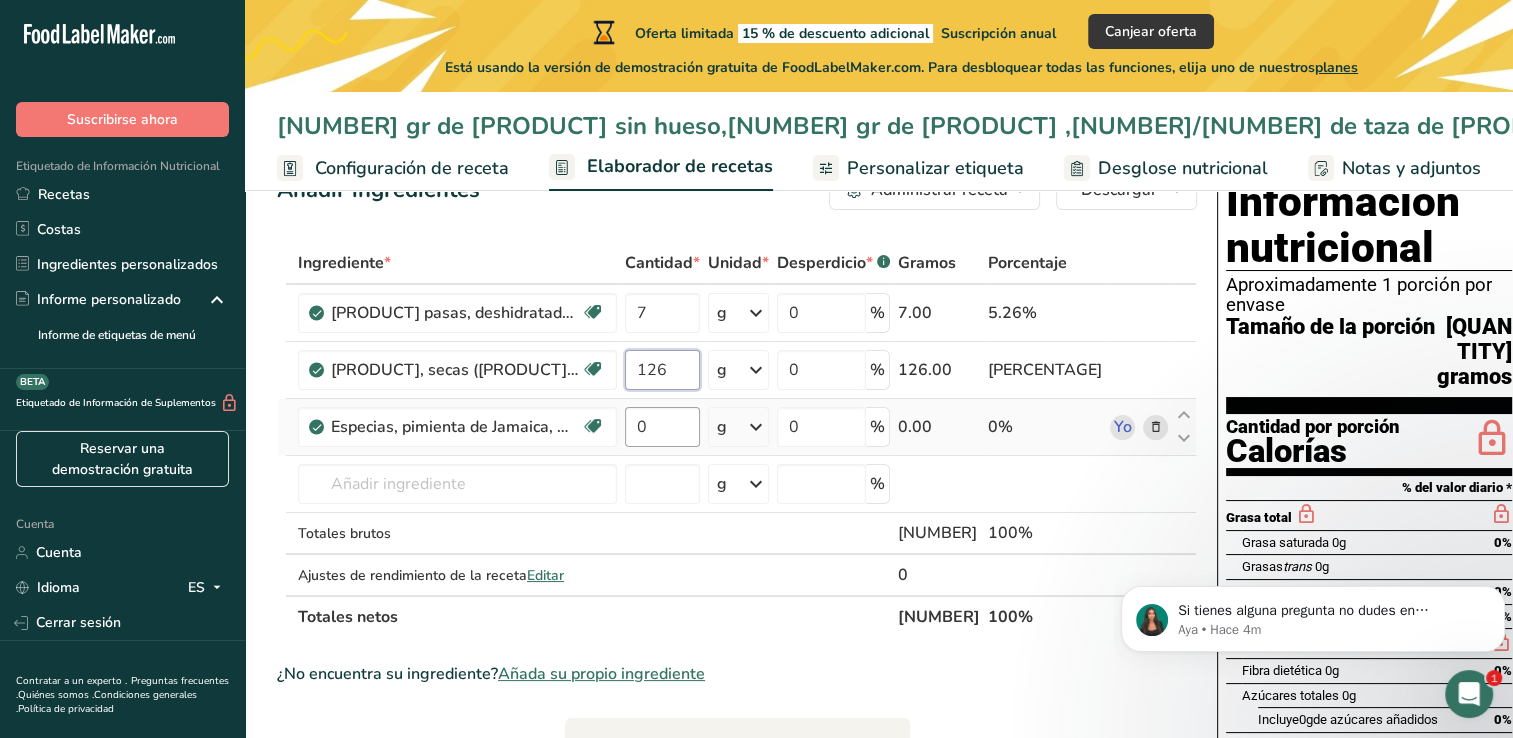 type on "126" 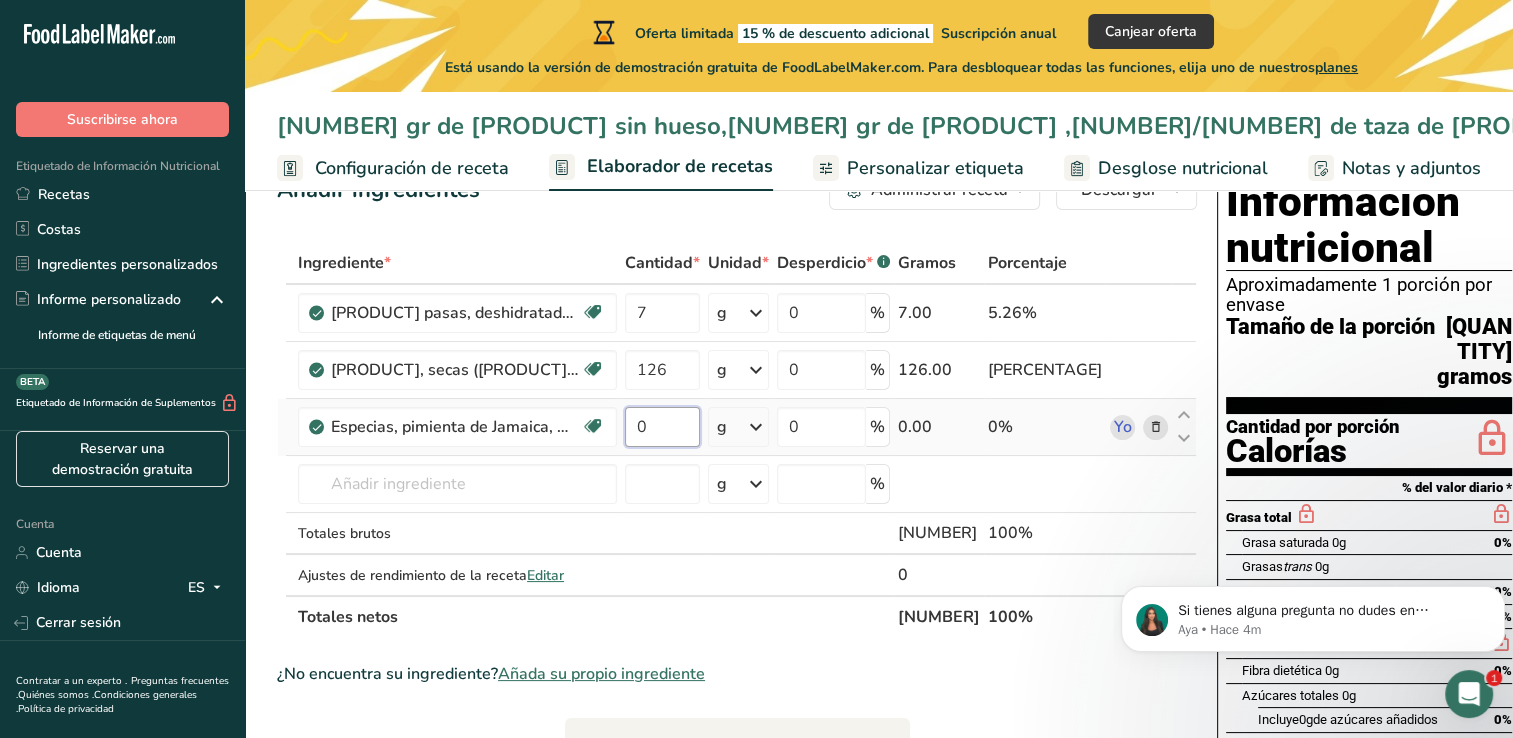 click on "Ingrediente *
Cantidad *
Unidad *
Desperdicio *   .a-a{fill:#347362;}.b-a{fill:#fff;}          Gramos
Porcentaje
Ciruelas pasas, deshidratadas (baja humedad), guisadas
Fuente de antioxidantes
Libre de lácteos
Libre de gluten
Vegano
Vegetariano
Libre de soja
[QUANTITY]
g
Porciones
[QUANTITY] cup
Unidades de peso
g
kg
mg
Ver más
Unidades de volumen
litro
Las unidades de volumen requieren una conversión de densidad. Si conoce la densidad de su ingrediente, introdúzcala a continuación. De lo contrario, haga clic en "RIA", nuestra asistente regulatoria de IA, quien podrá ayudarle.
lb/pie³" at bounding box center (737, 440) 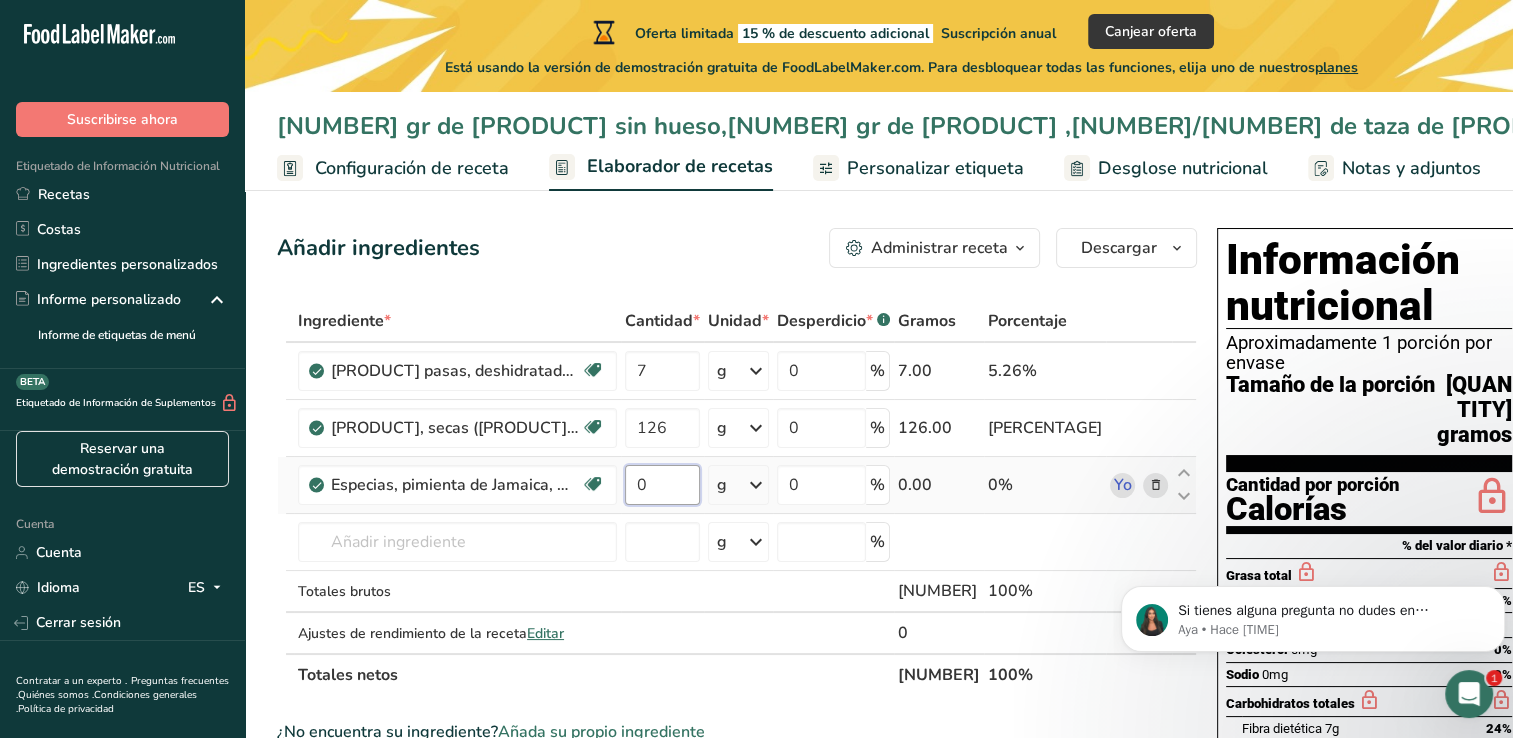 scroll, scrollTop: 0, scrollLeft: 0, axis: both 